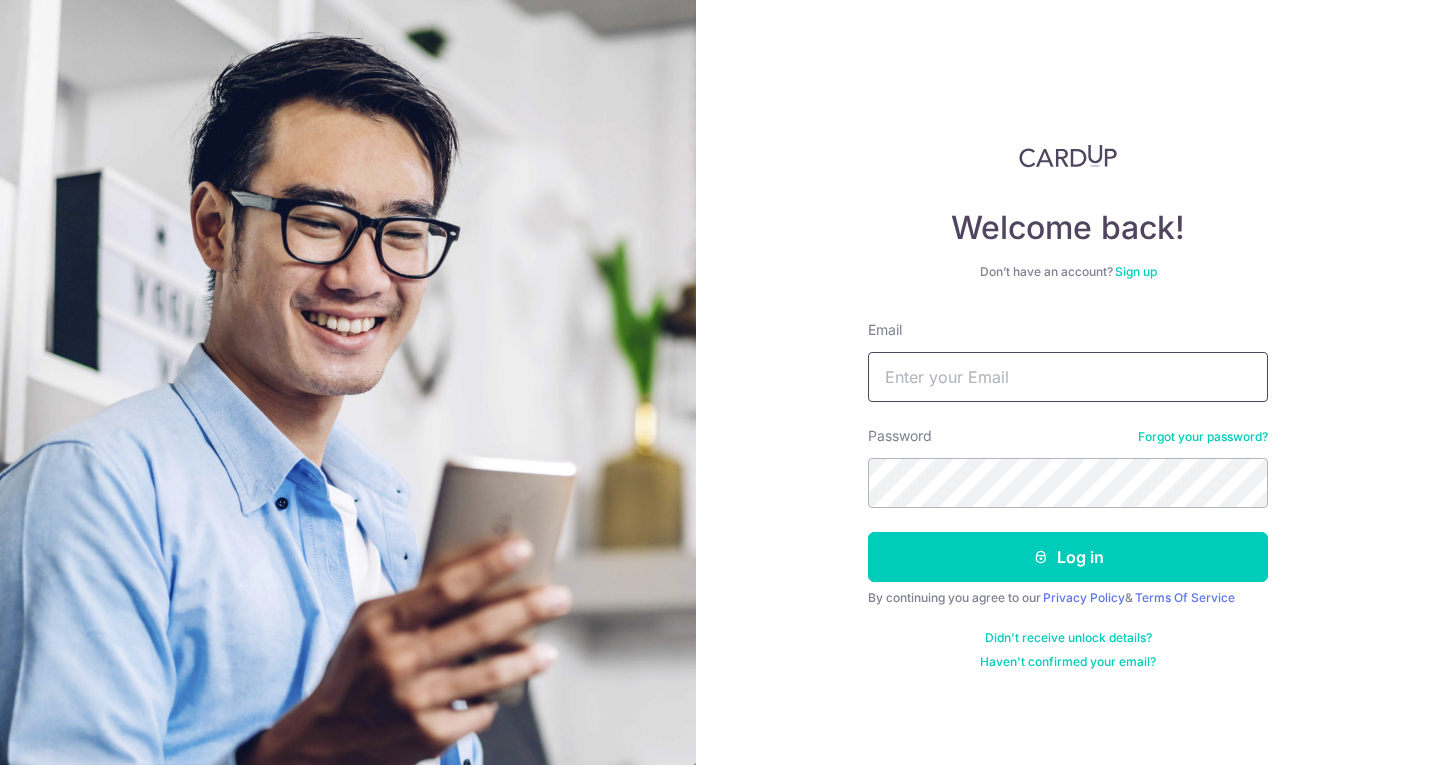scroll, scrollTop: 0, scrollLeft: 0, axis: both 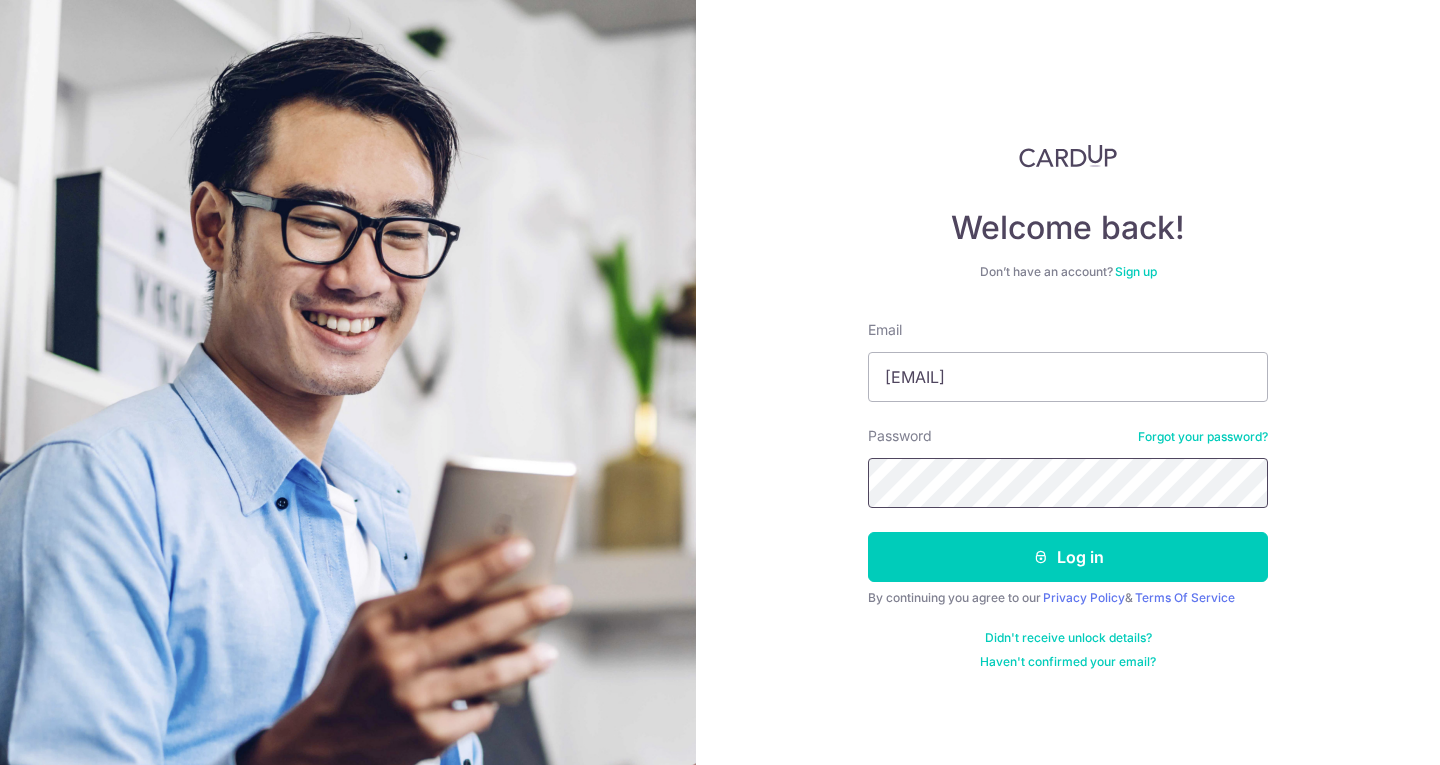 click on "Log in" at bounding box center (1068, 557) 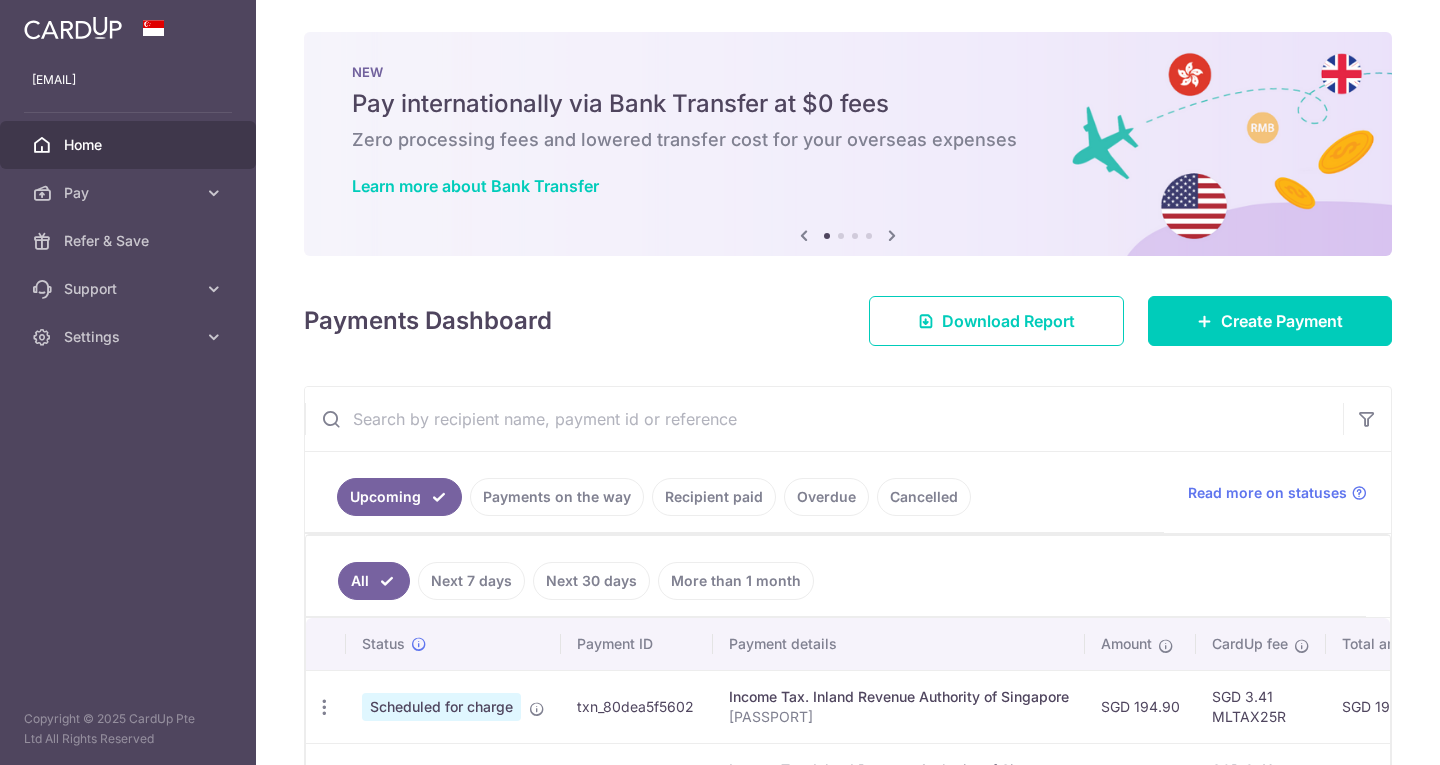 scroll, scrollTop: 0, scrollLeft: 0, axis: both 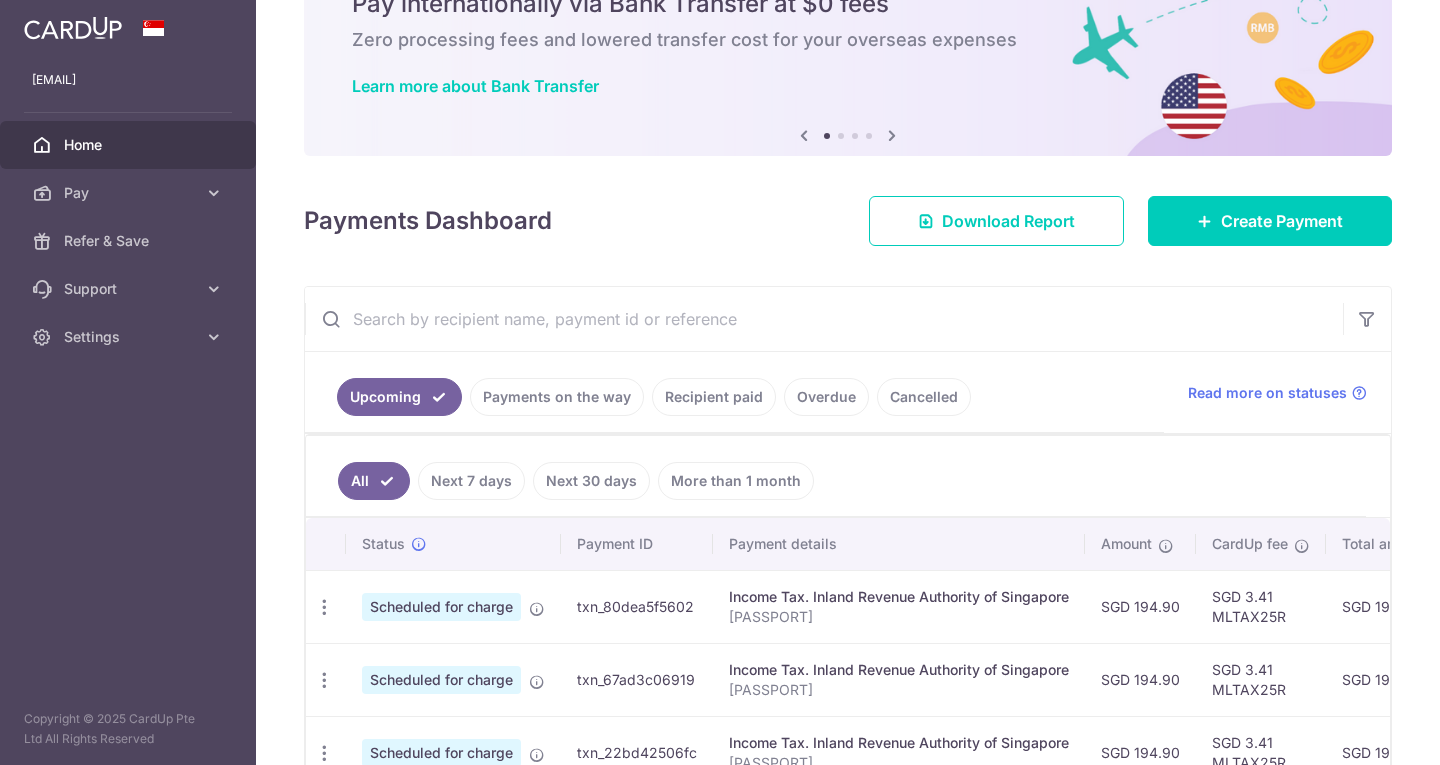 click on "Overdue" at bounding box center [826, 397] 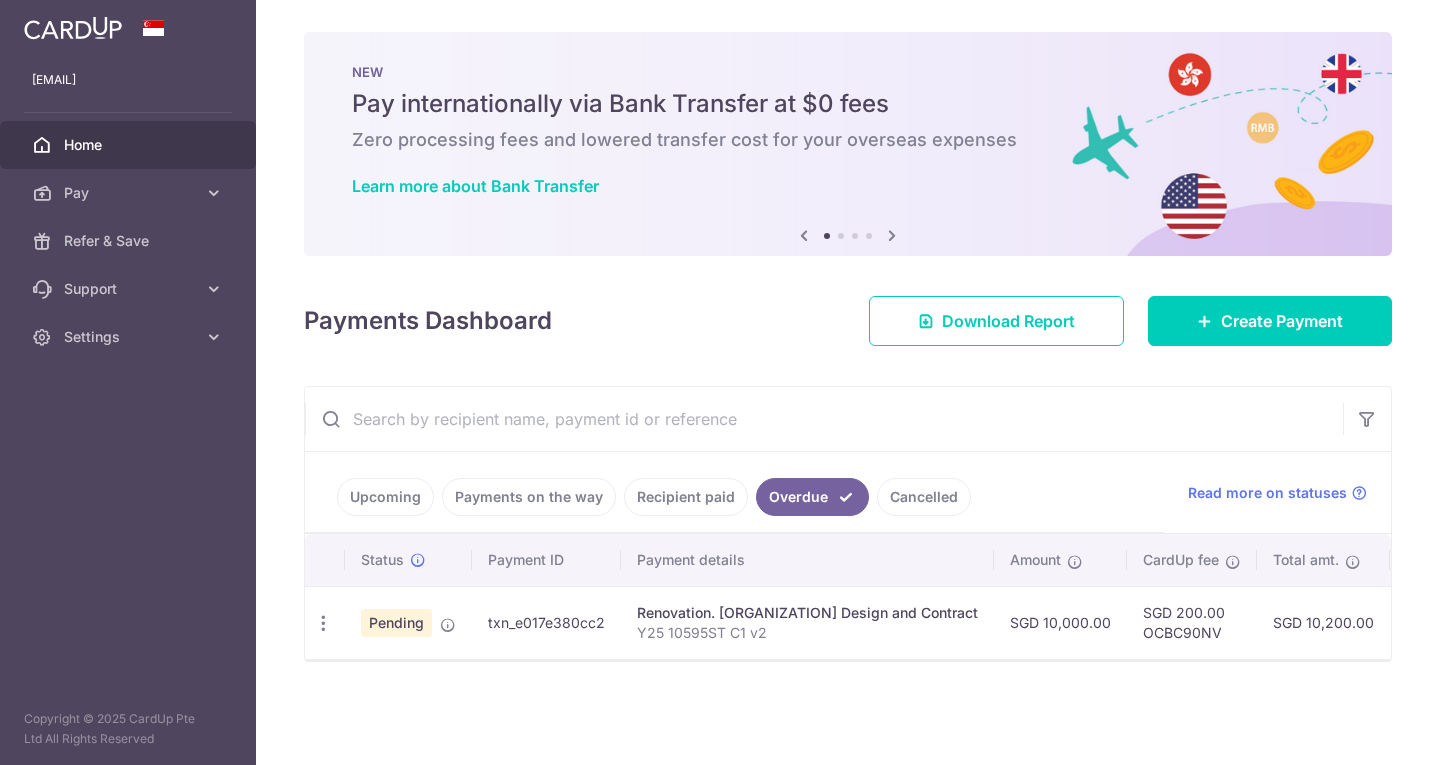 scroll, scrollTop: 1, scrollLeft: 0, axis: vertical 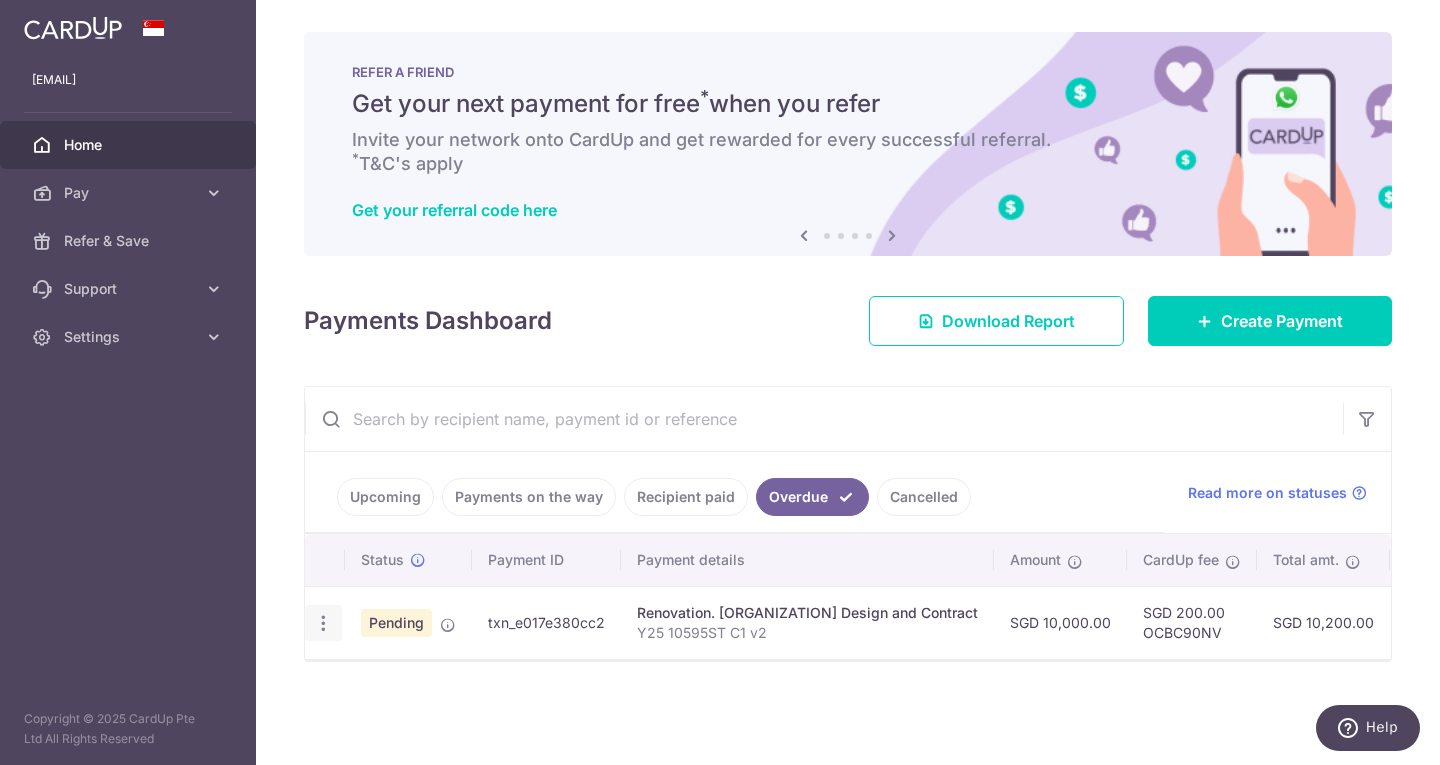 click at bounding box center (323, 623) 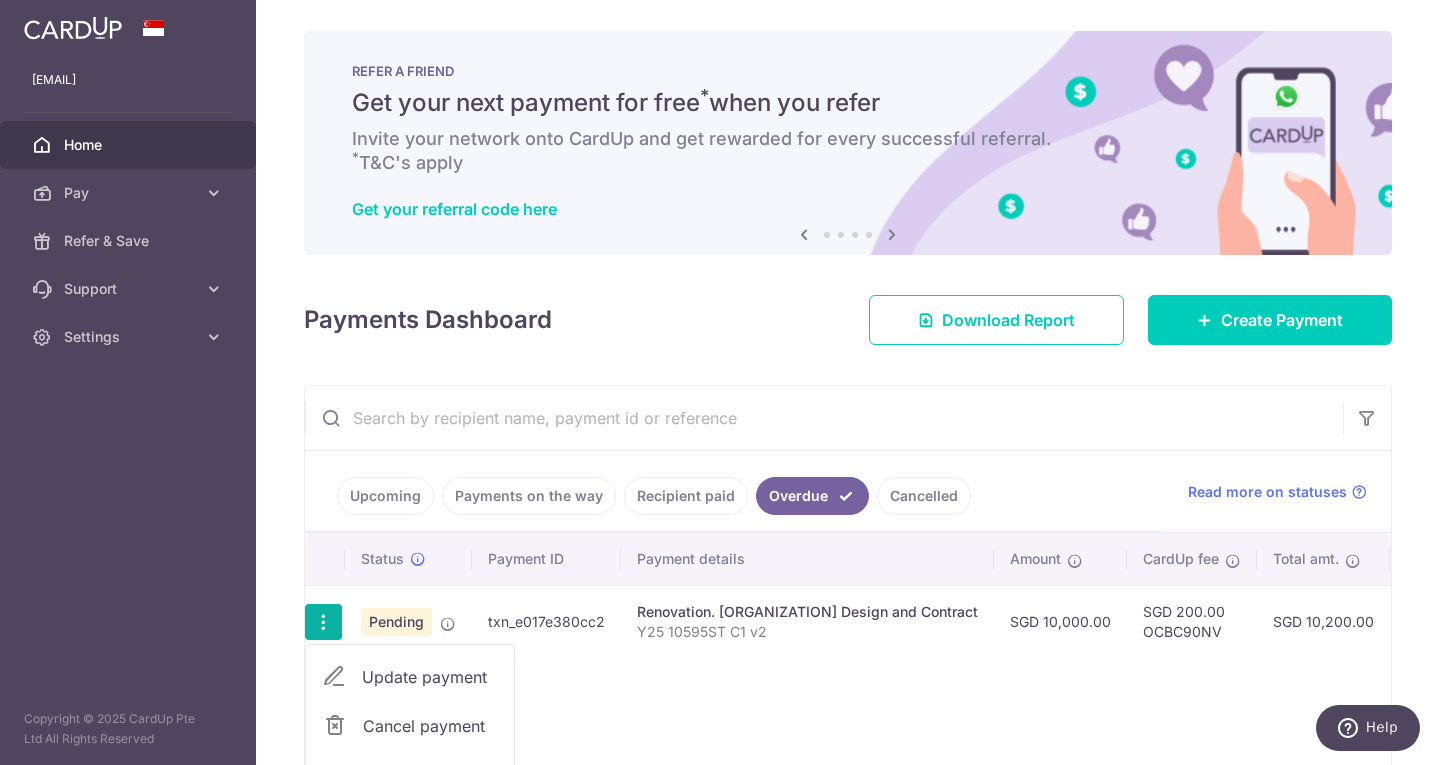 scroll, scrollTop: 165, scrollLeft: 0, axis: vertical 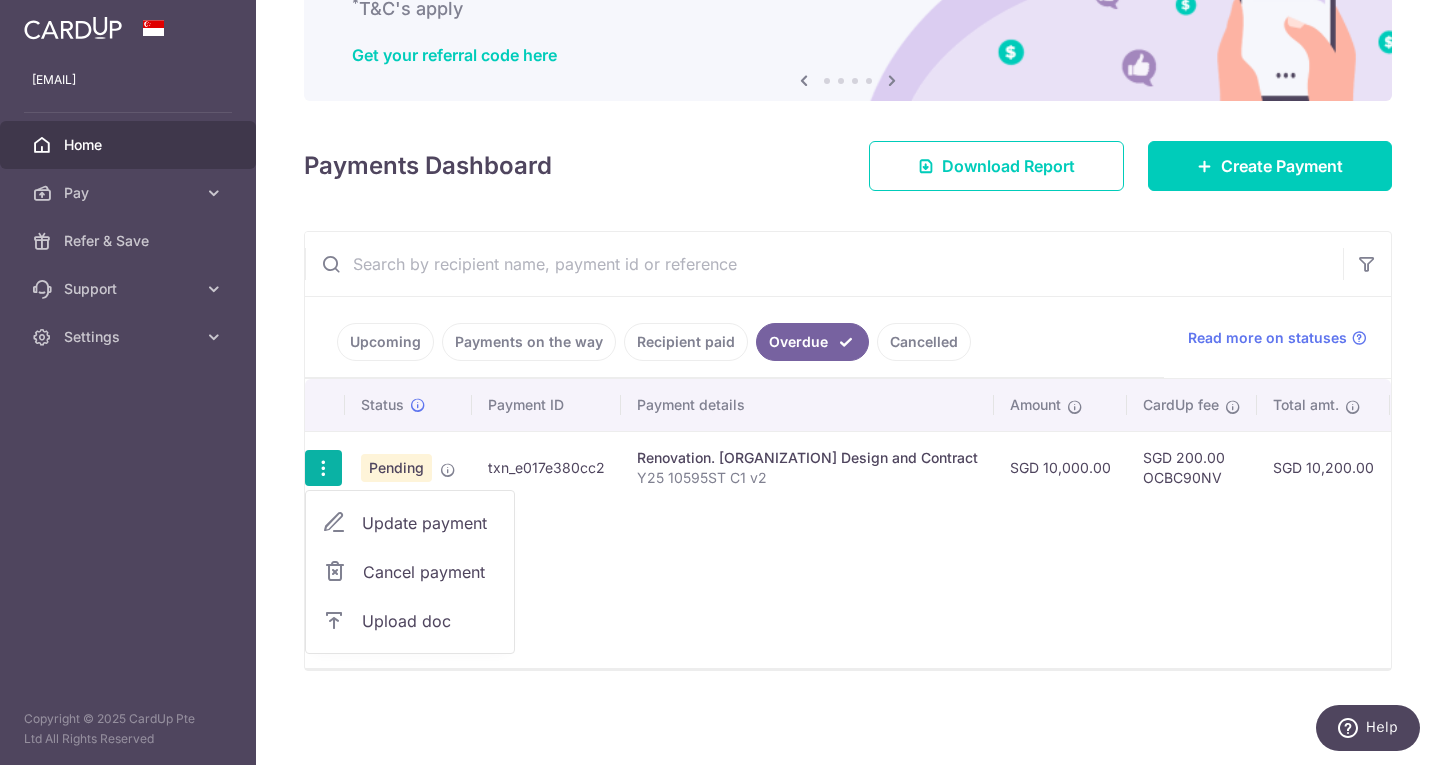 click on "Upload doc" at bounding box center [430, 621] 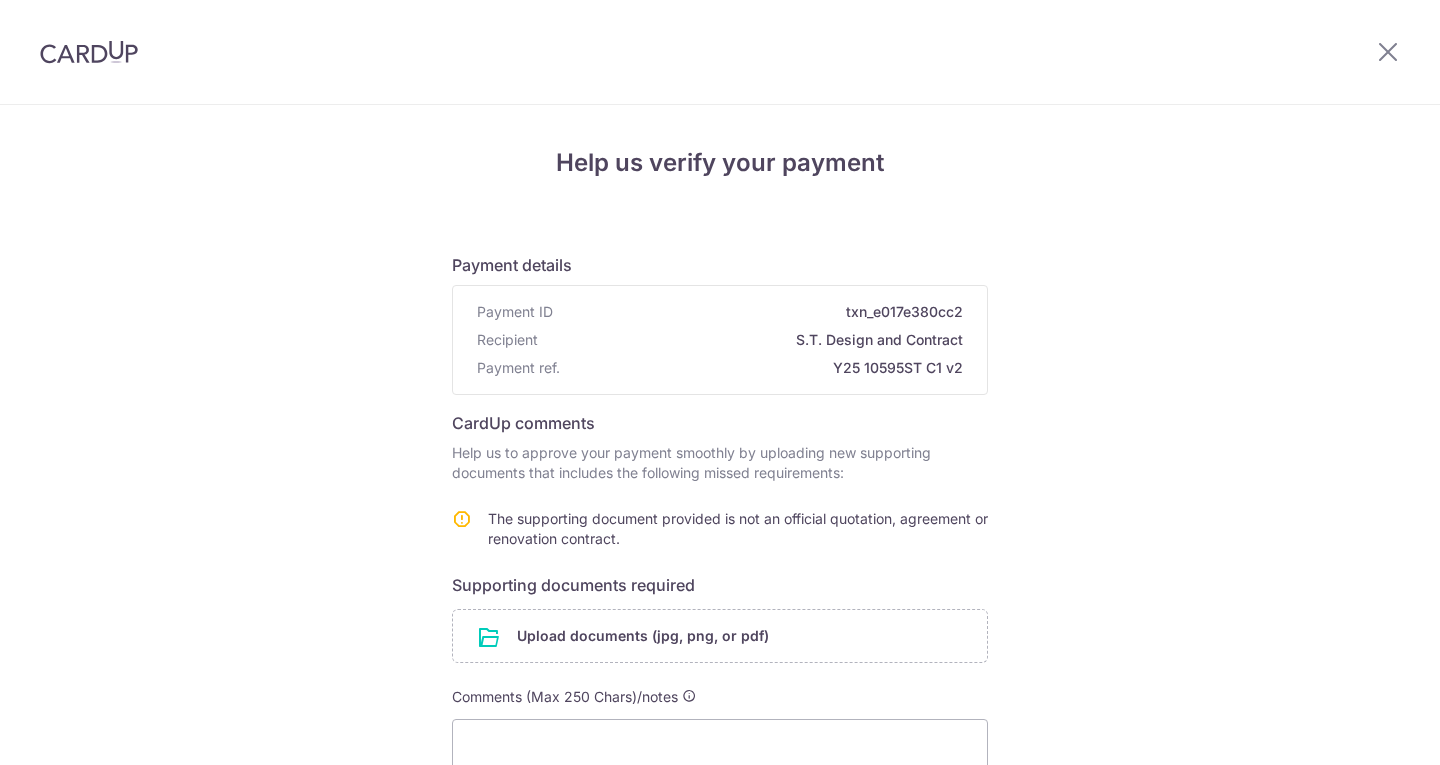 scroll, scrollTop: 0, scrollLeft: 0, axis: both 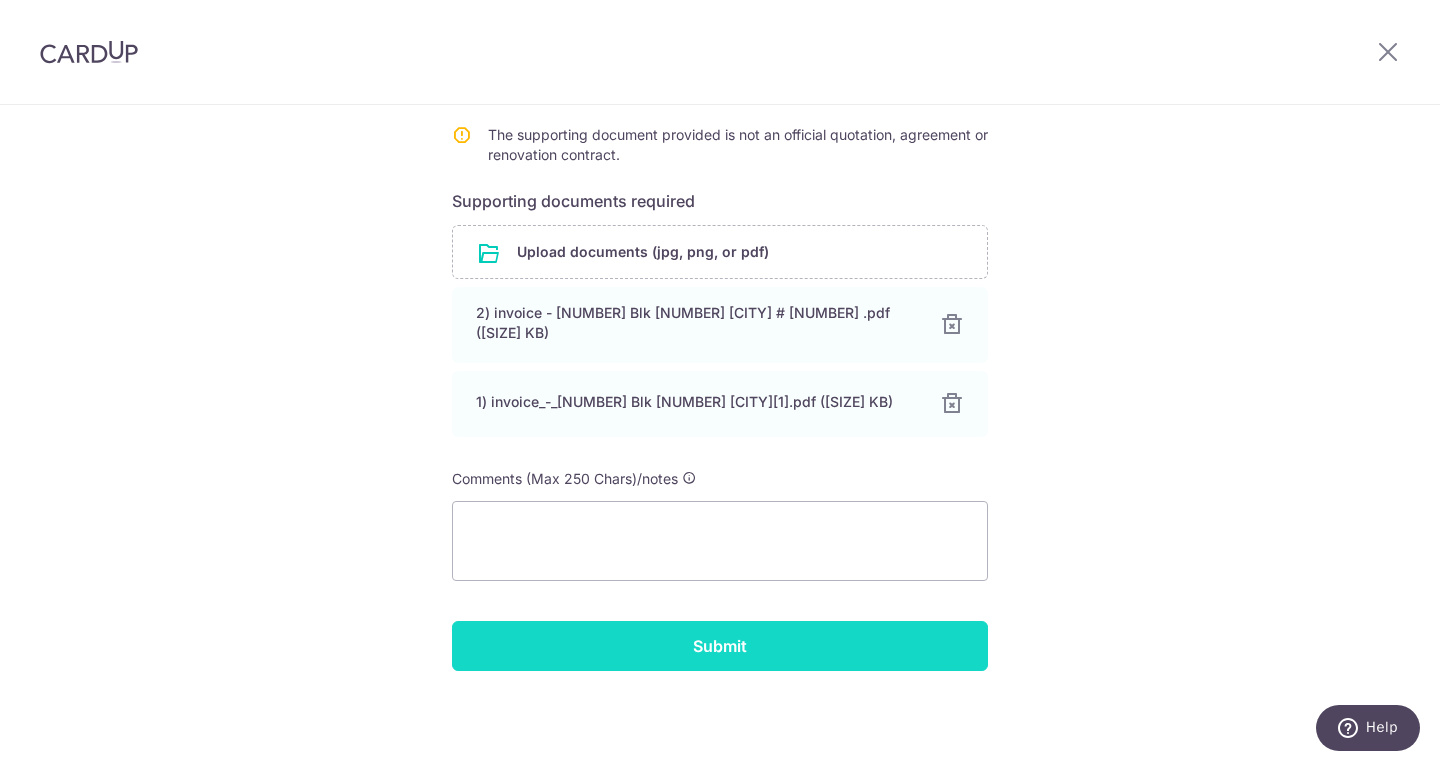 click on "Submit" at bounding box center [720, 646] 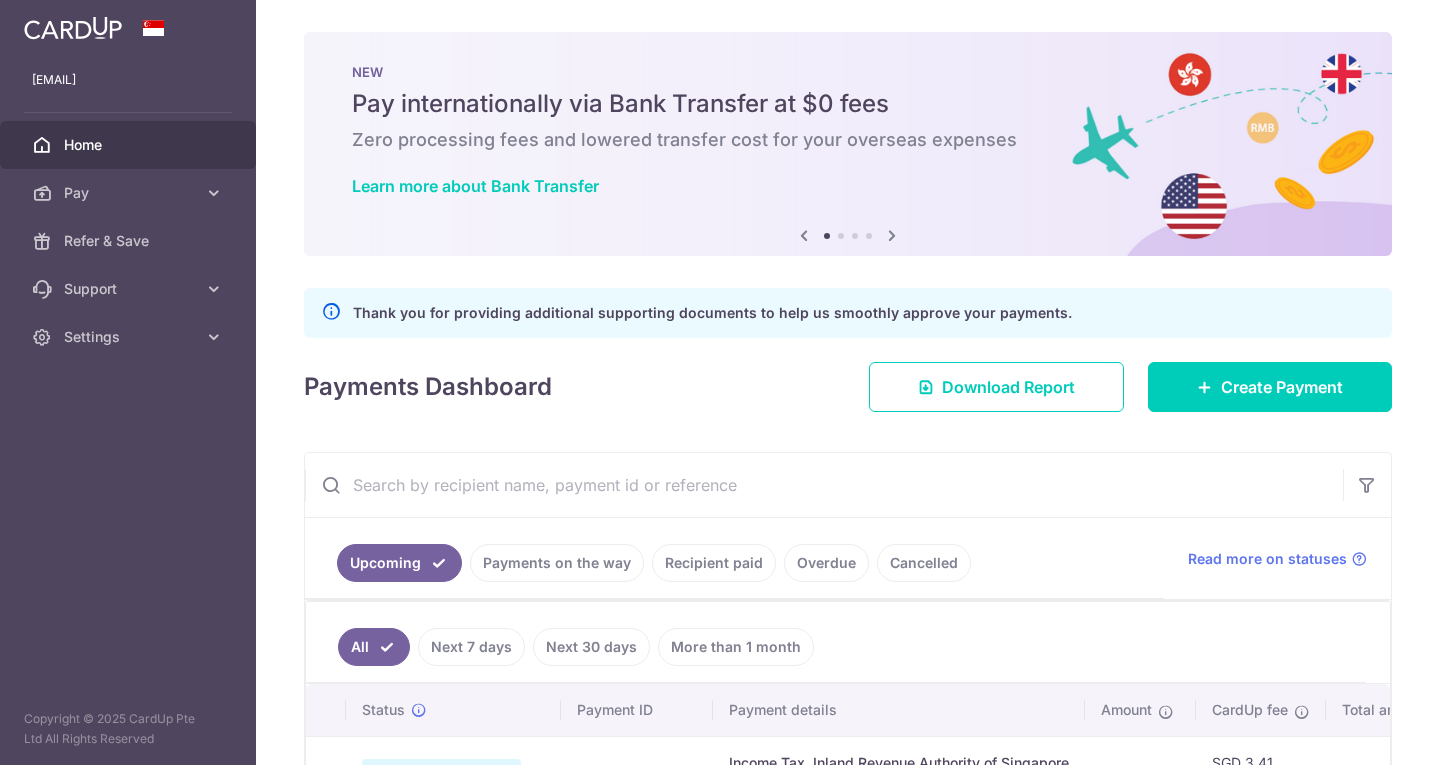 scroll, scrollTop: 0, scrollLeft: 0, axis: both 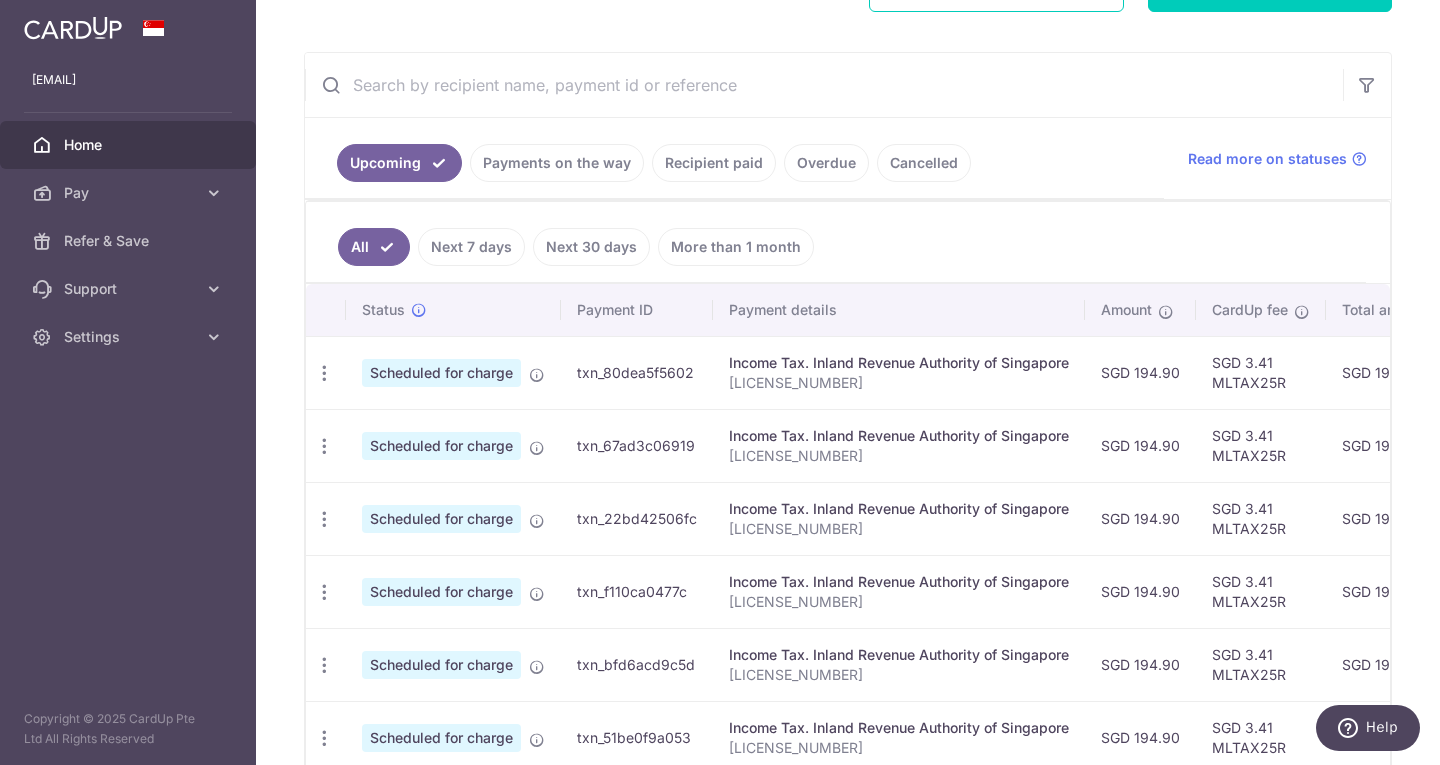 click on "Recipient paid" at bounding box center (714, 163) 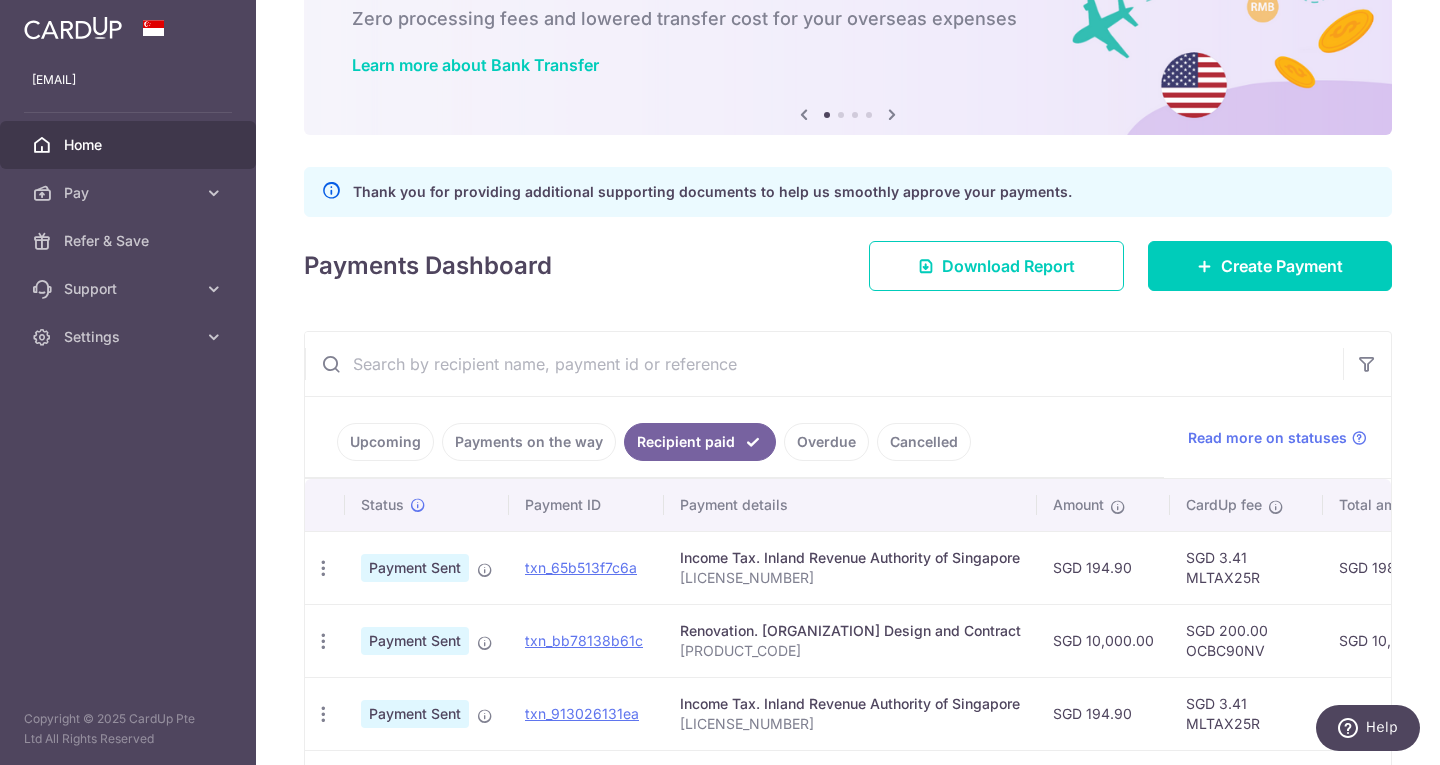 scroll, scrollTop: 400, scrollLeft: 0, axis: vertical 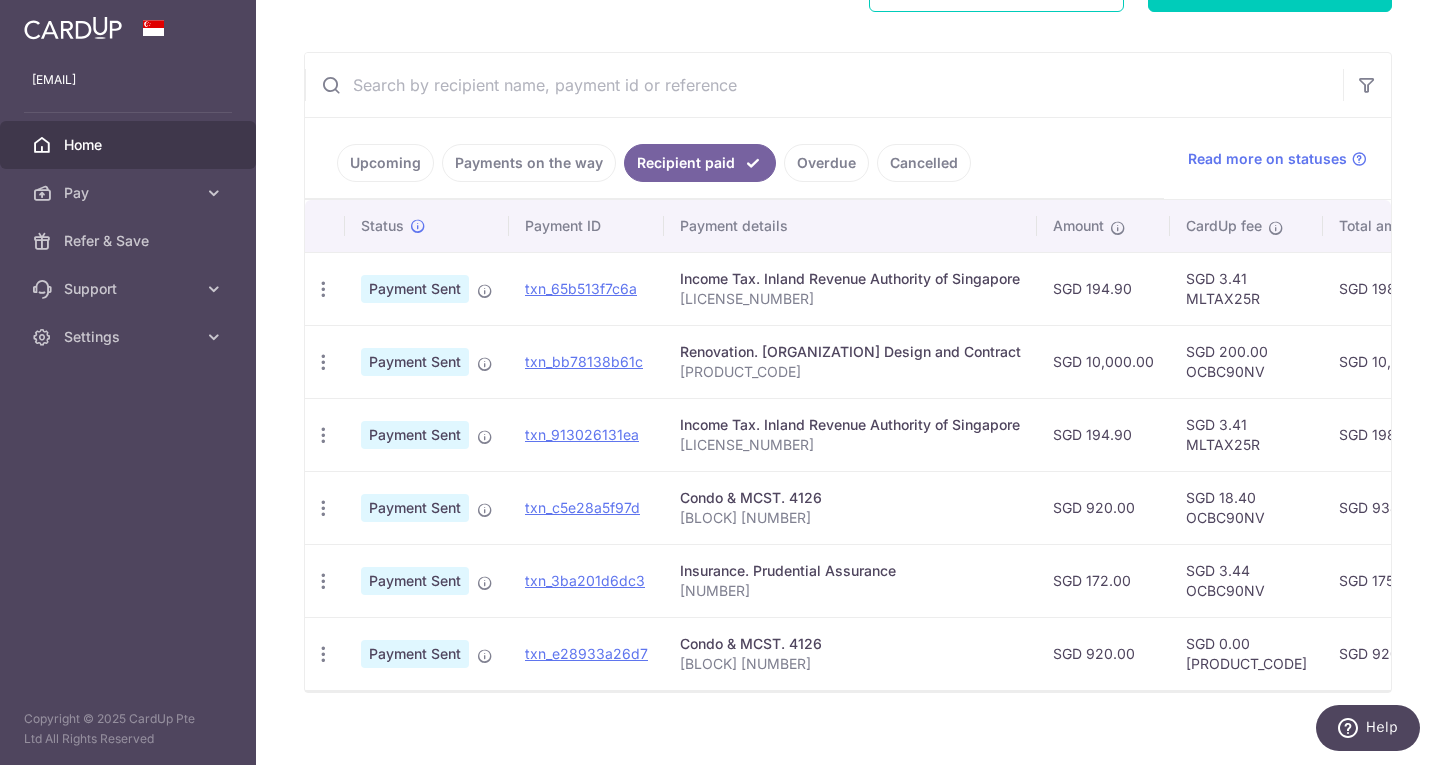 click on "Overdue" at bounding box center (826, 163) 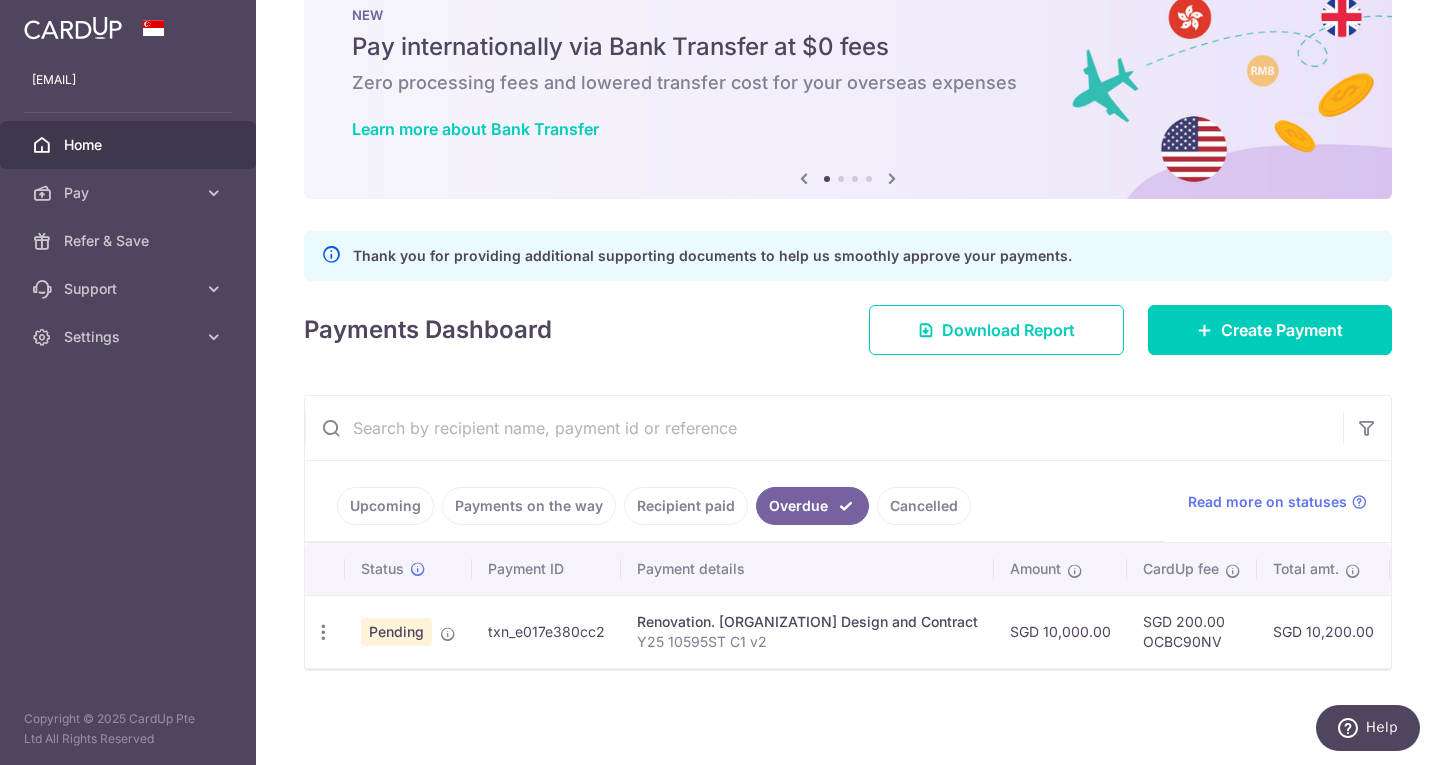 scroll, scrollTop: 67, scrollLeft: 0, axis: vertical 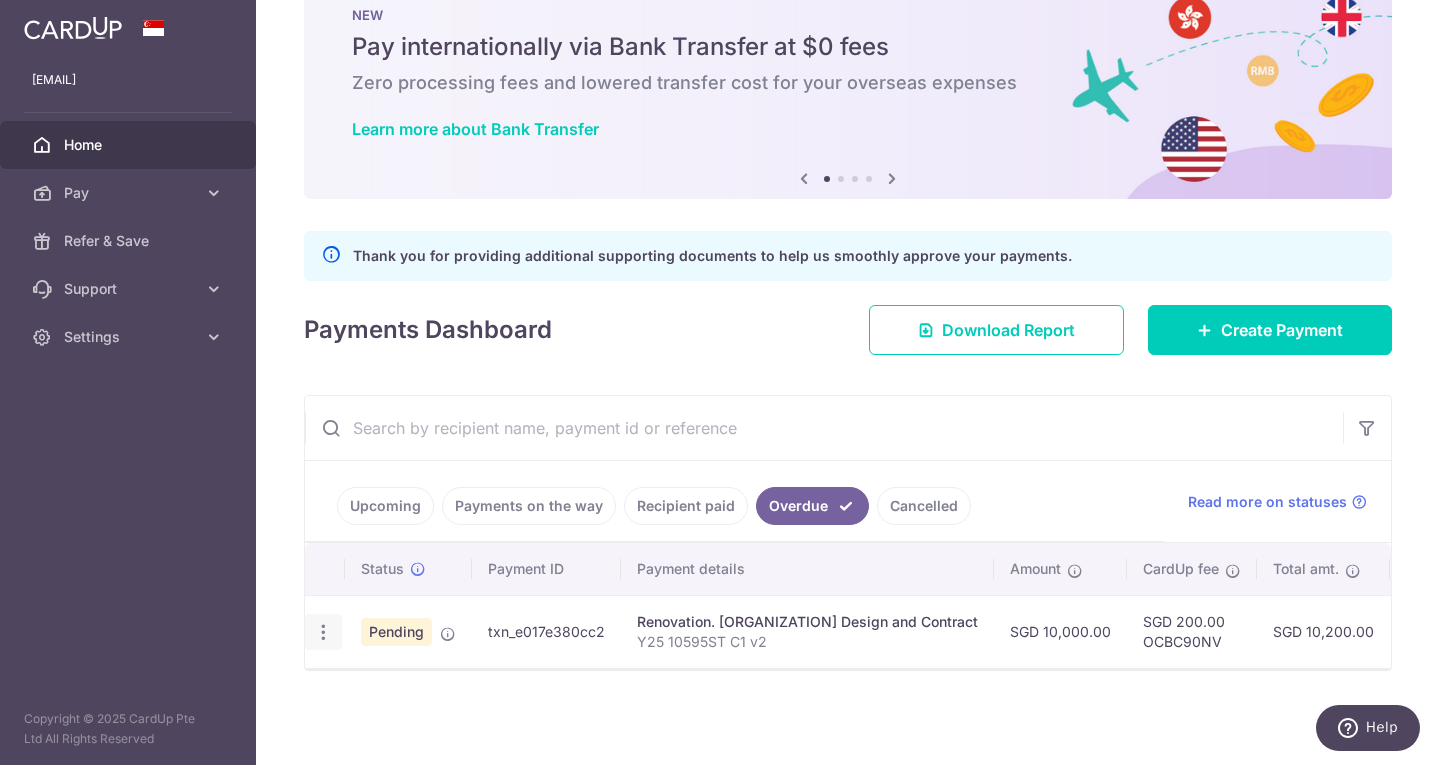 click at bounding box center [323, 632] 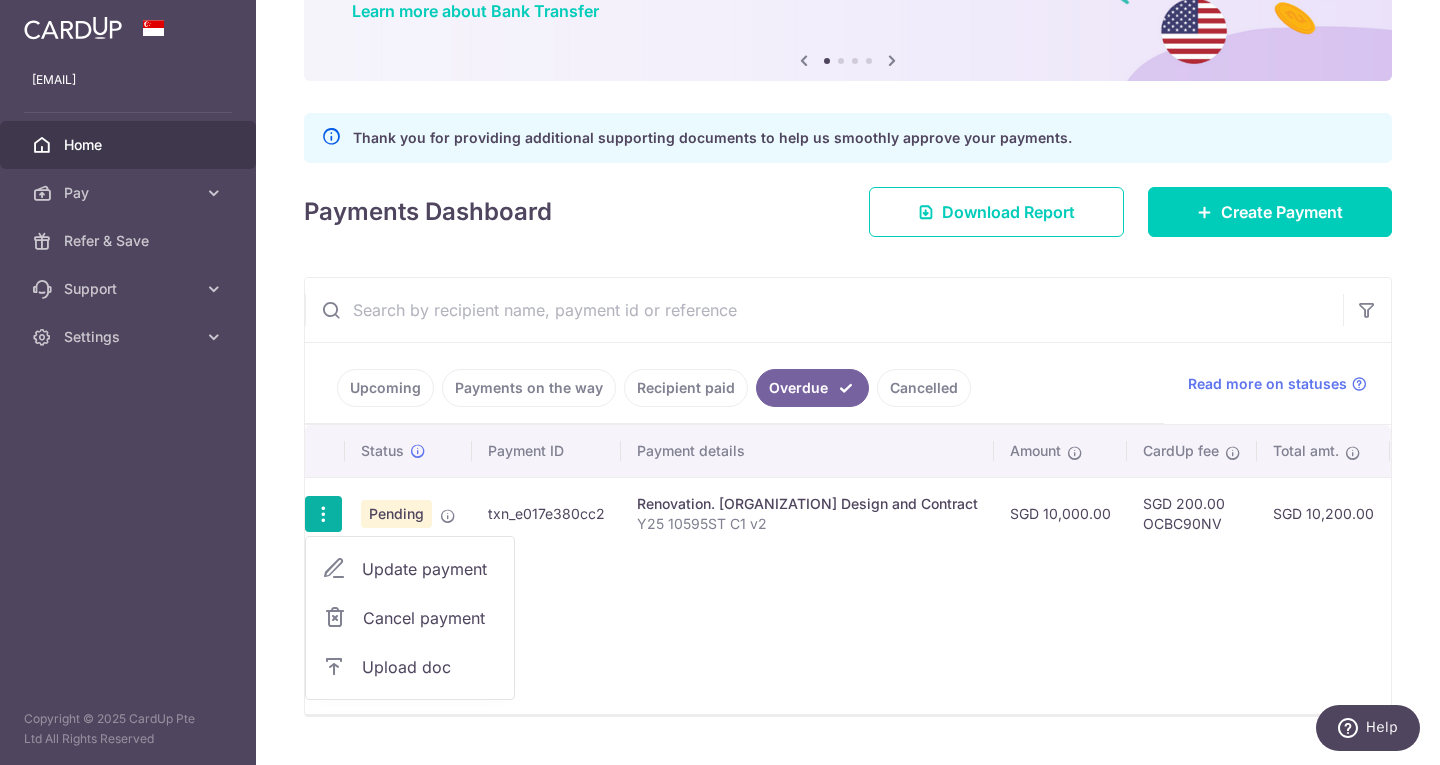 scroll, scrollTop: 231, scrollLeft: 0, axis: vertical 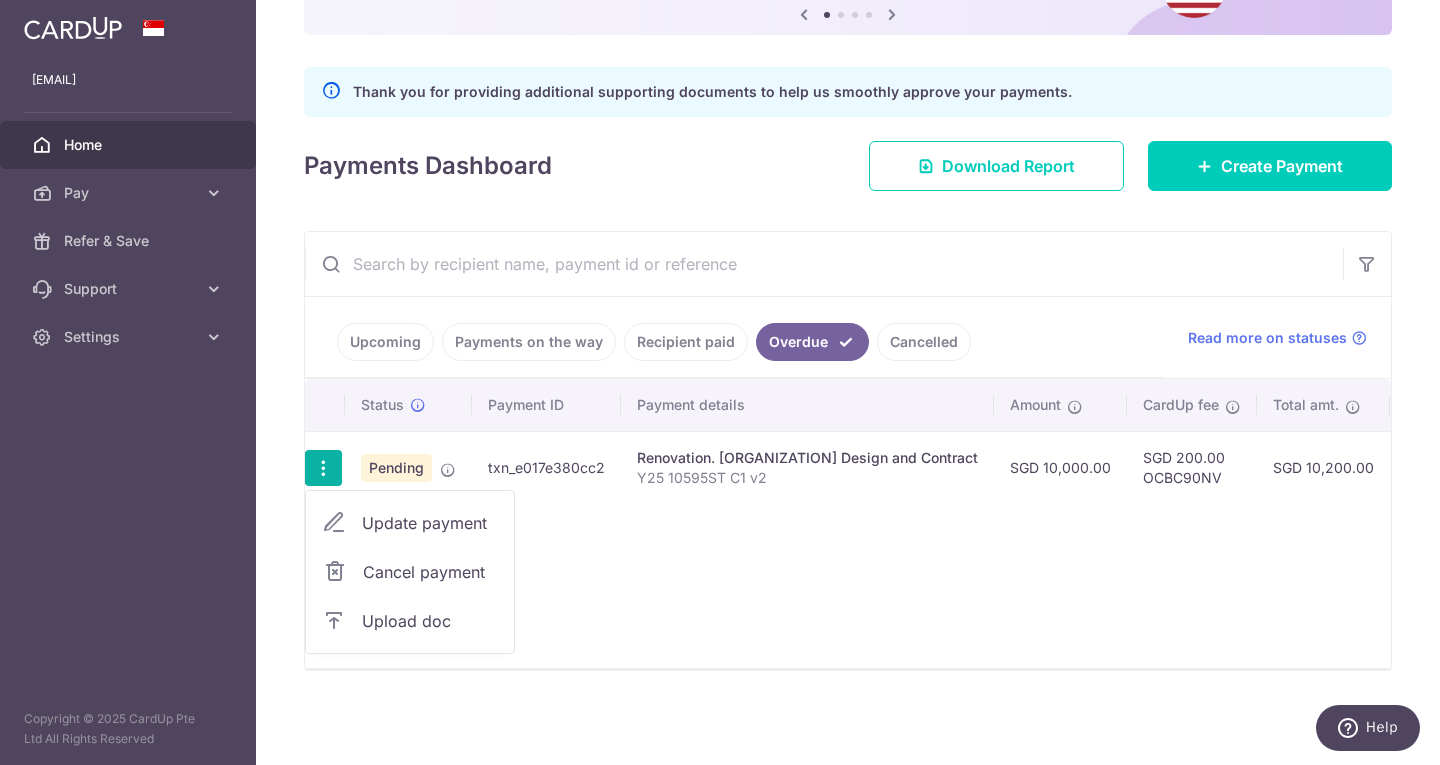 click on "Update payment" at bounding box center (430, 523) 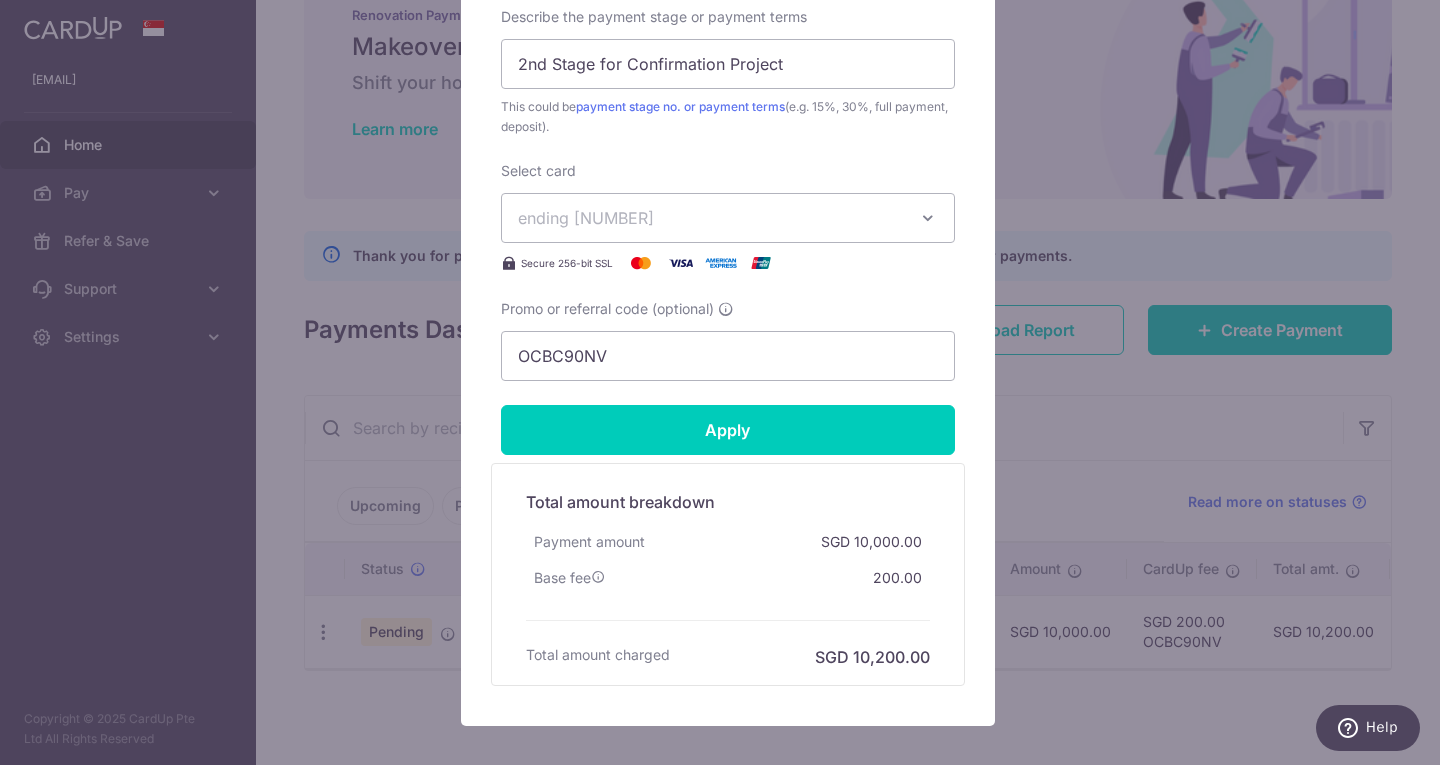 scroll, scrollTop: 1000, scrollLeft: 0, axis: vertical 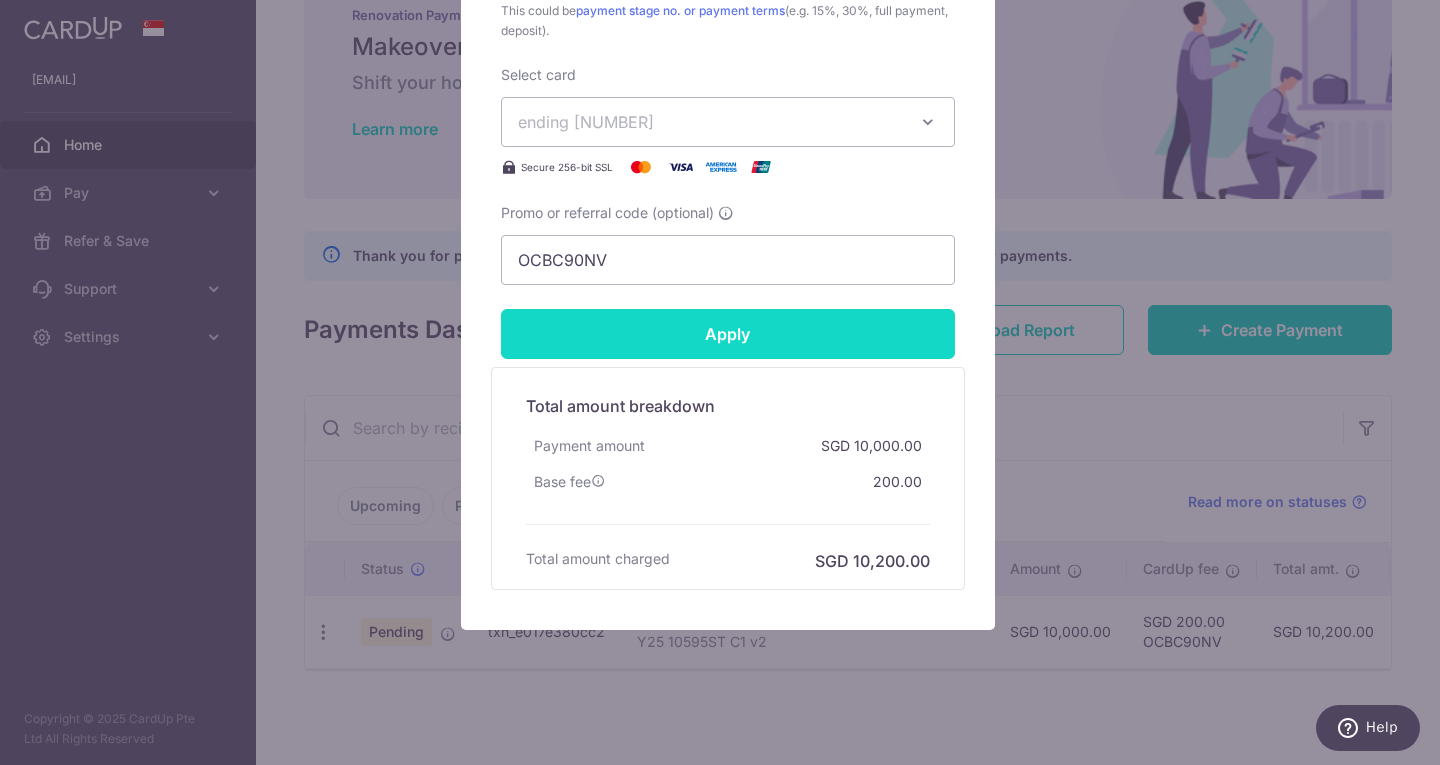click on "Apply" at bounding box center [728, 334] 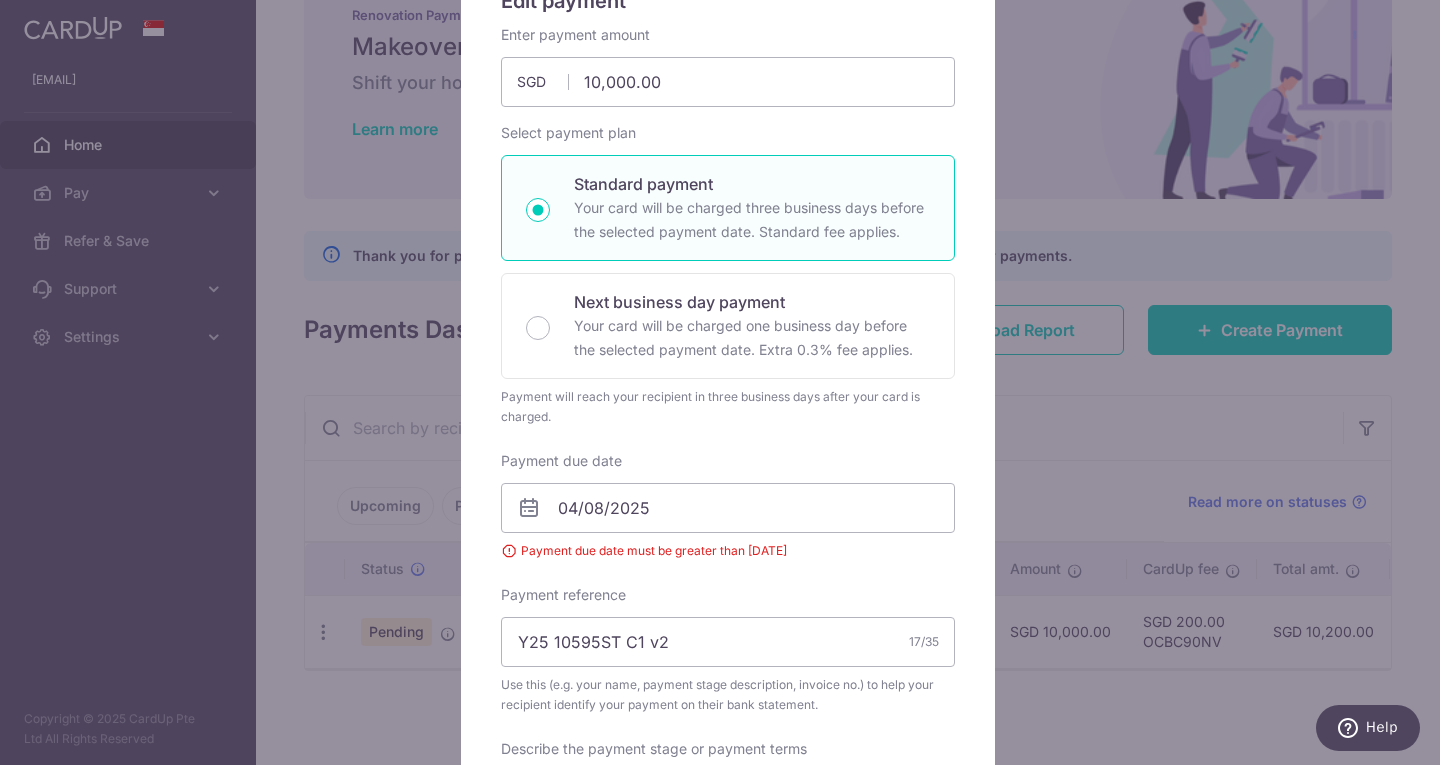 scroll, scrollTop: 200, scrollLeft: 0, axis: vertical 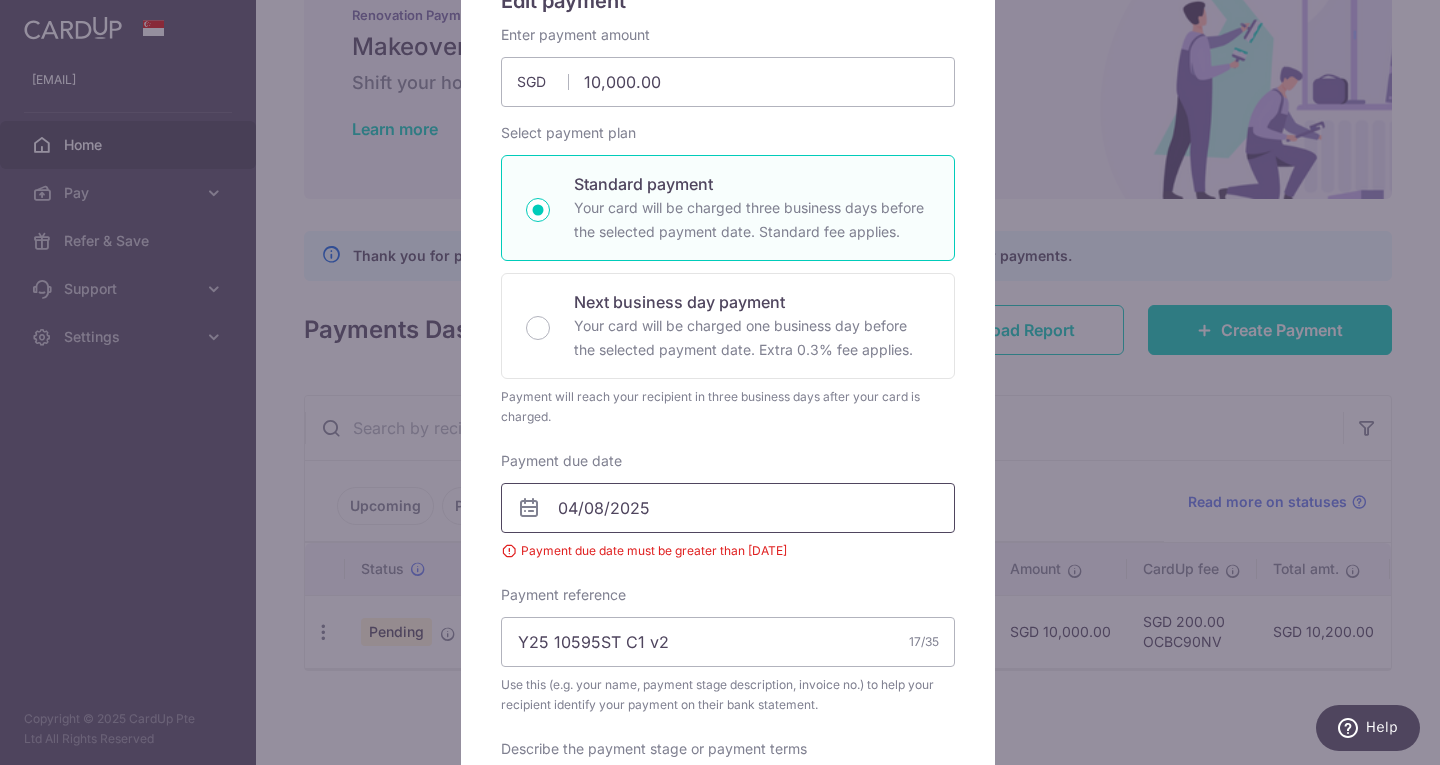 click on "04/08/2025" at bounding box center (728, 508) 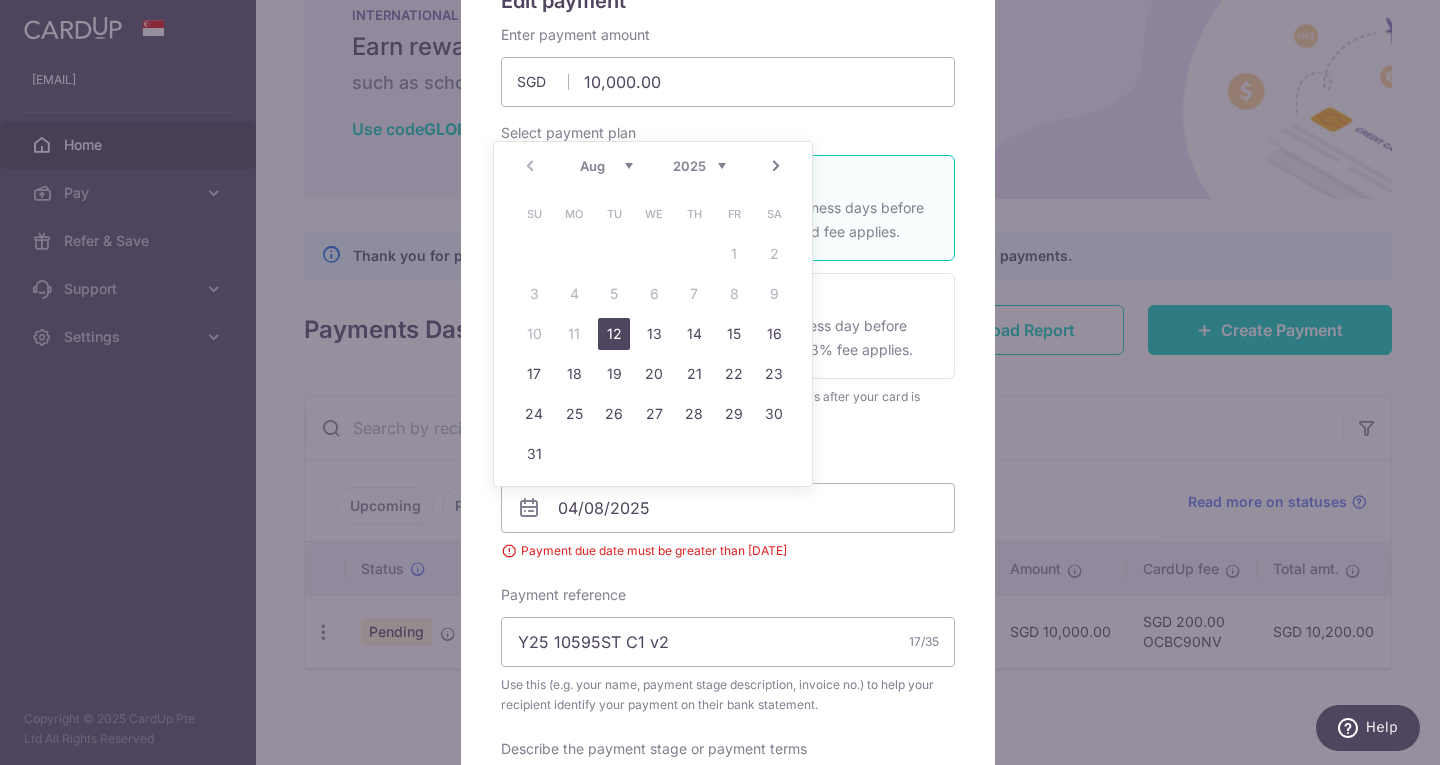 click on "12" at bounding box center (614, 334) 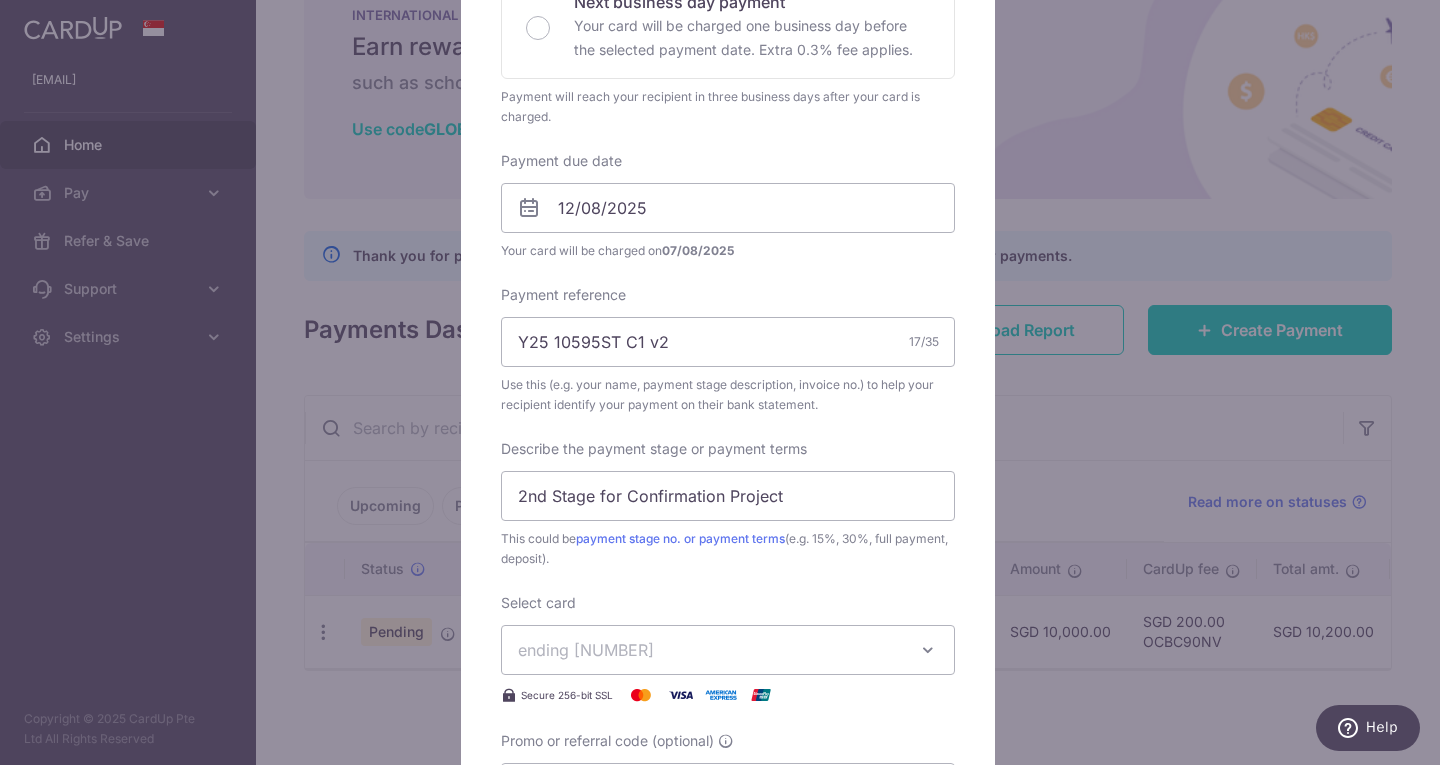 scroll, scrollTop: 1000, scrollLeft: 0, axis: vertical 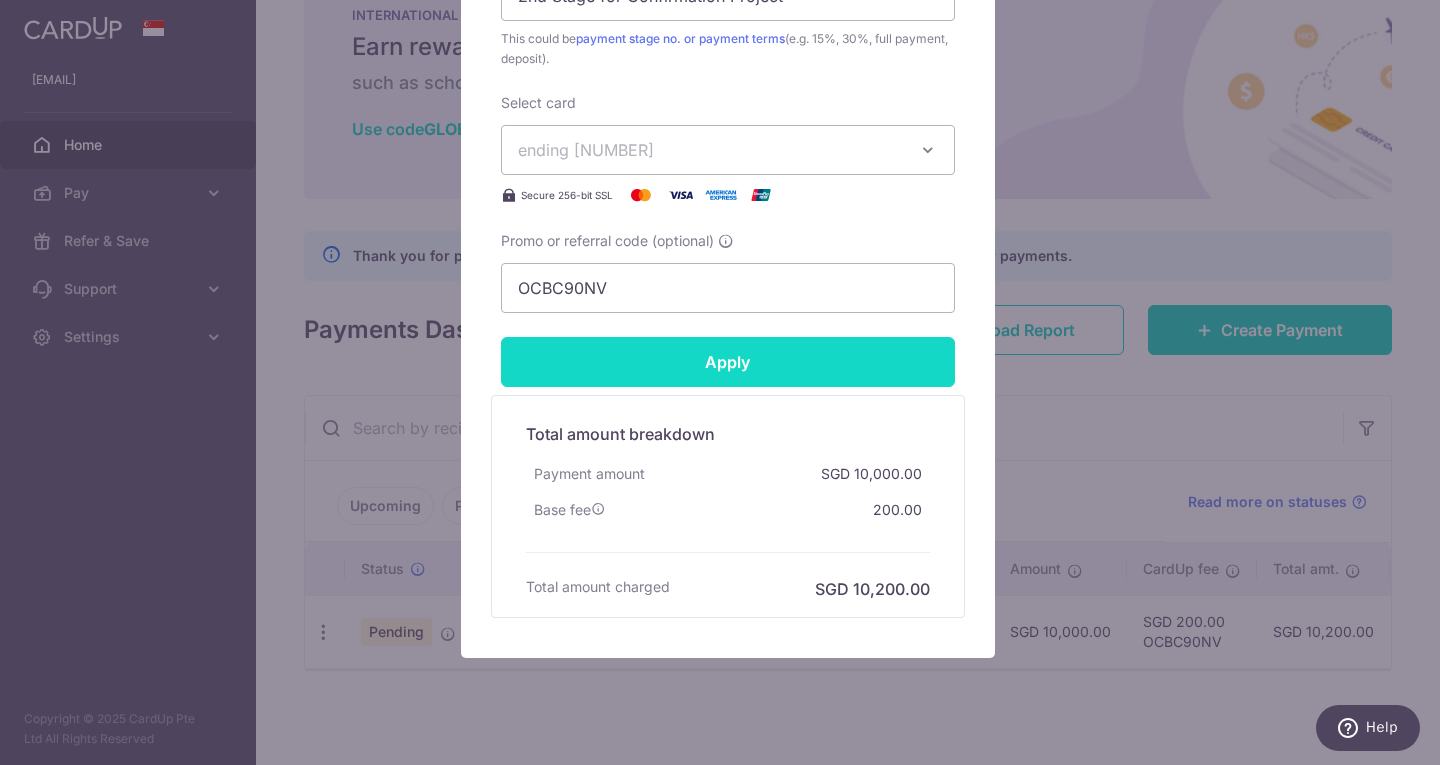 click on "Apply" at bounding box center [728, 362] 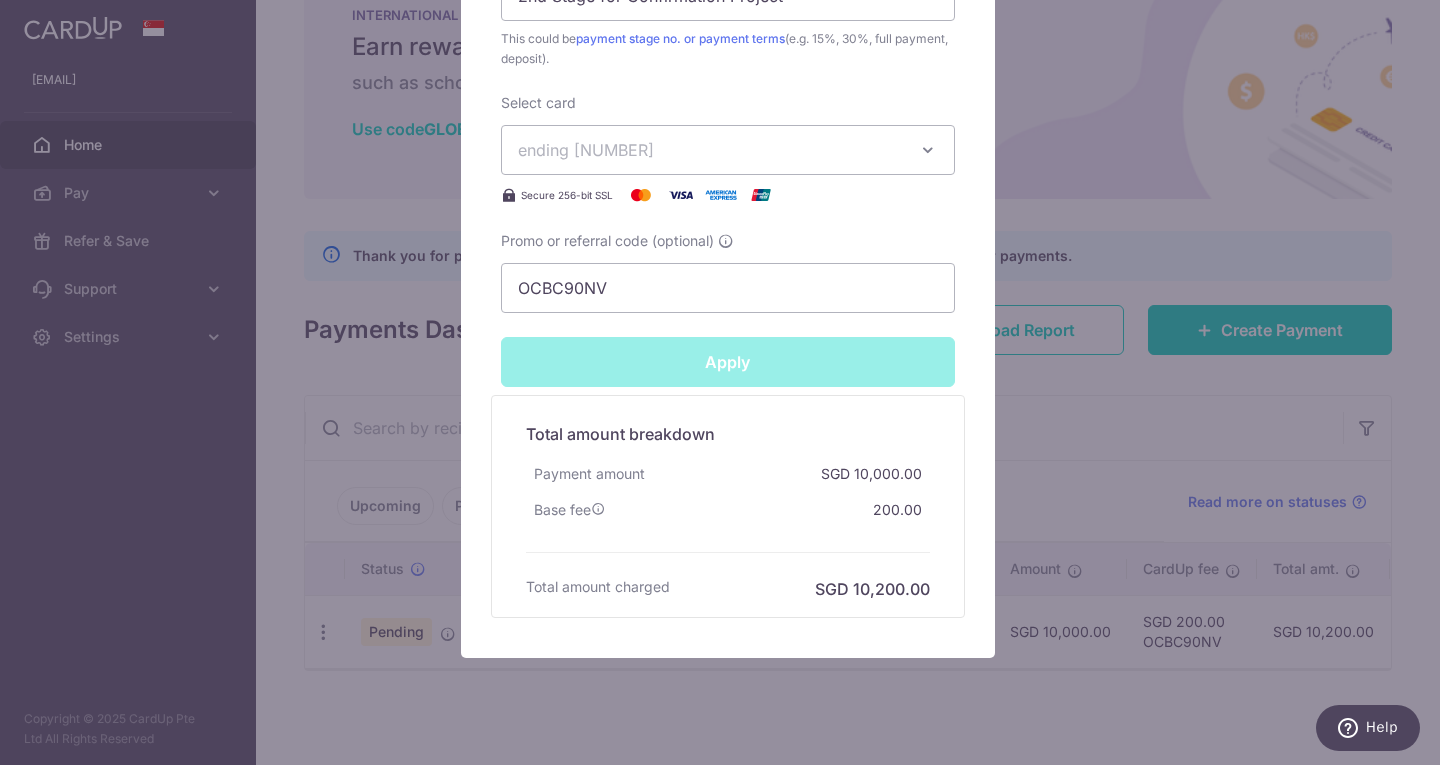 type on "Successfully Applied" 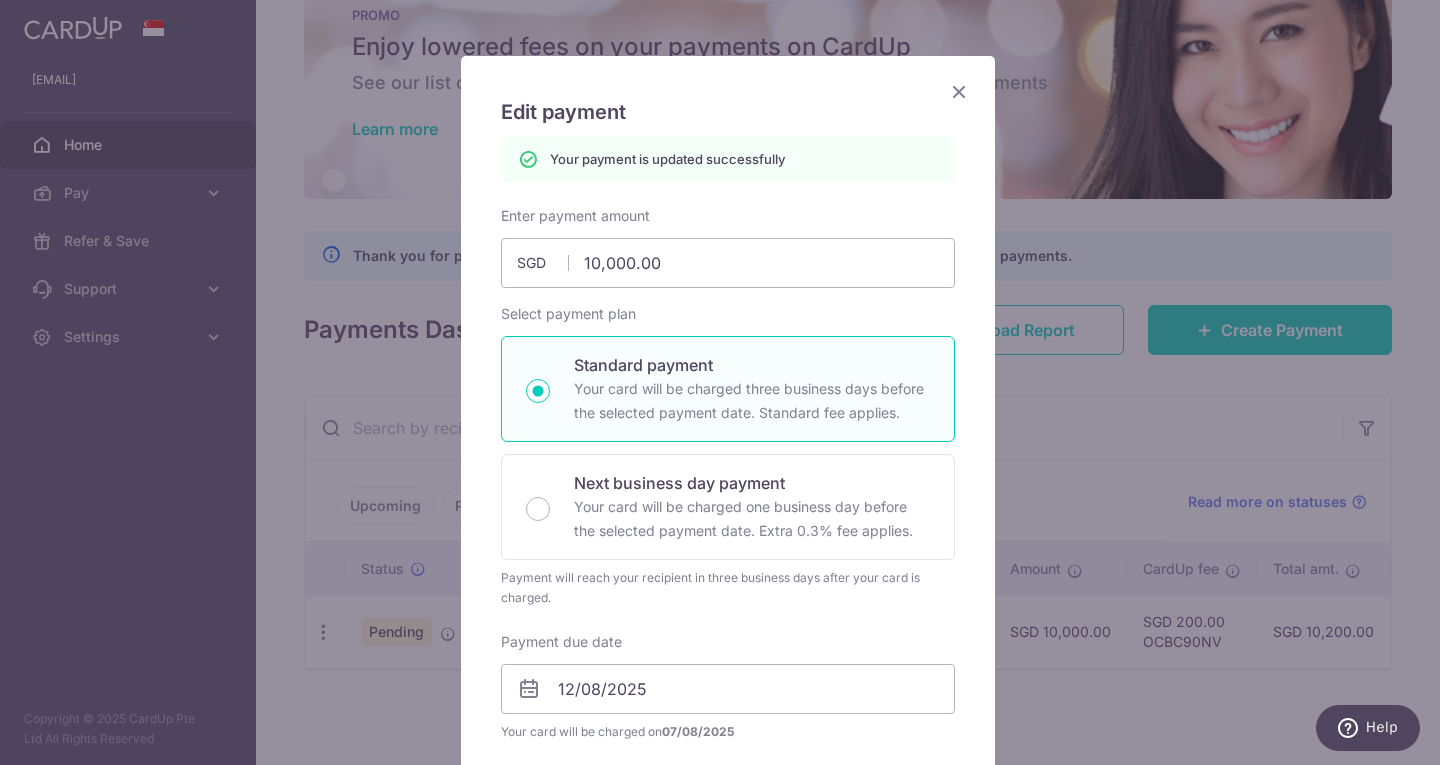 scroll, scrollTop: 8, scrollLeft: 0, axis: vertical 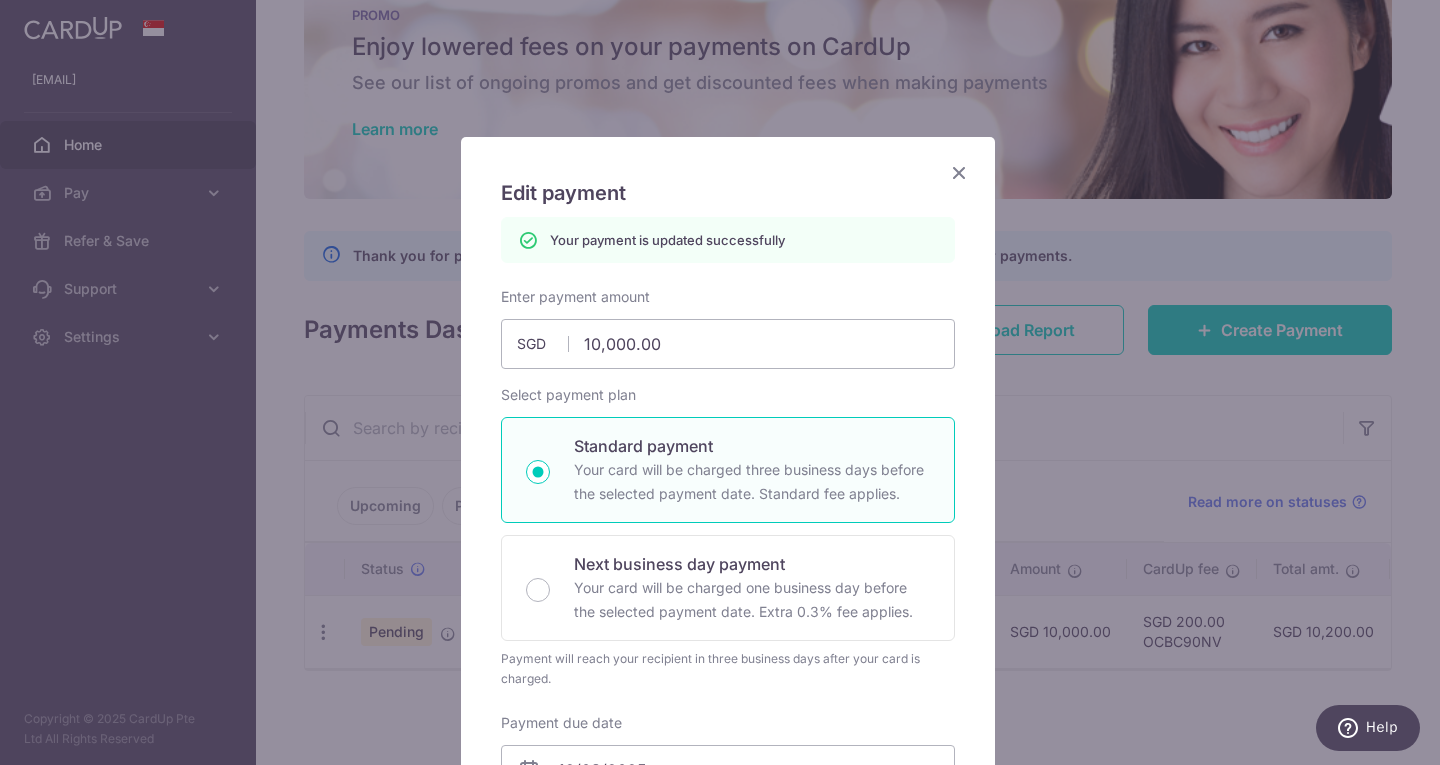 click at bounding box center (959, 172) 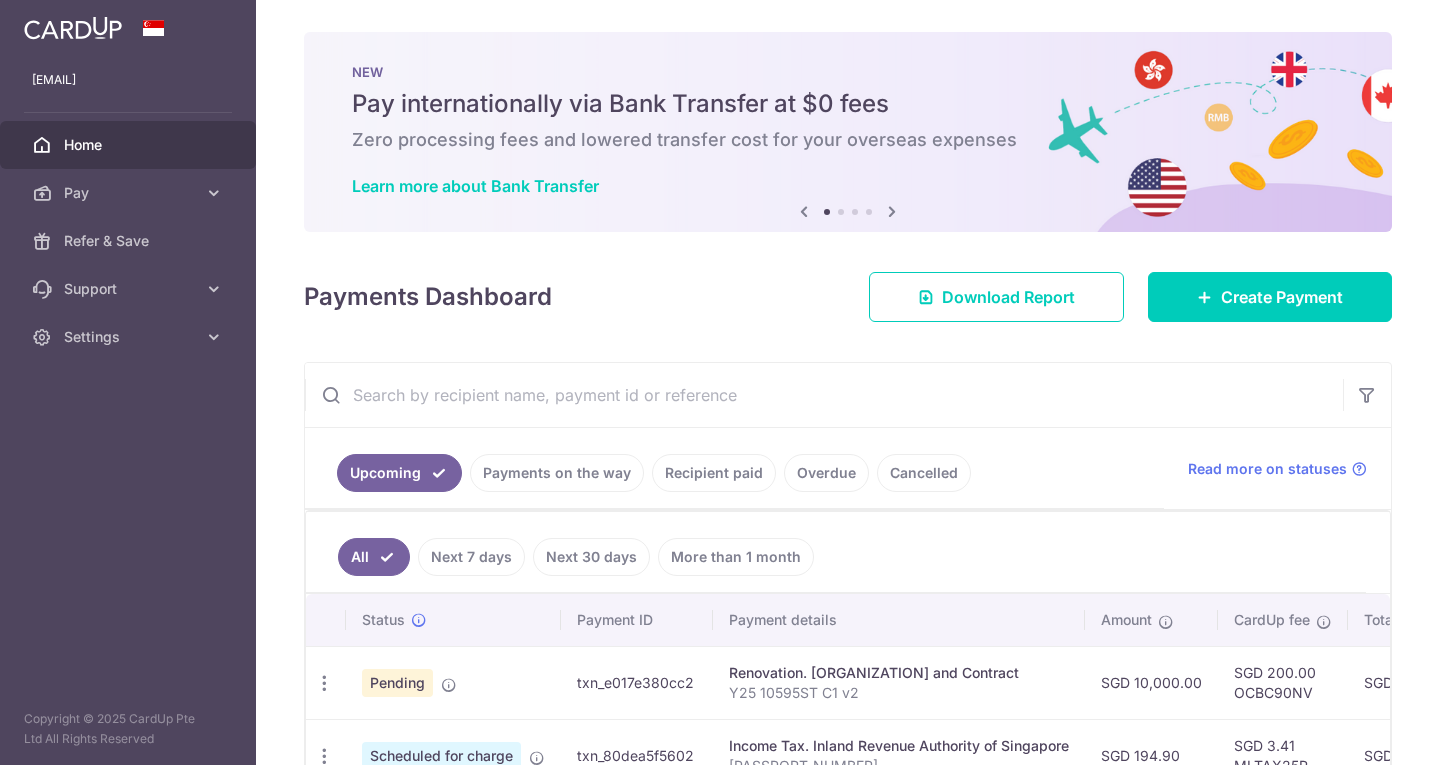 scroll, scrollTop: 0, scrollLeft: 0, axis: both 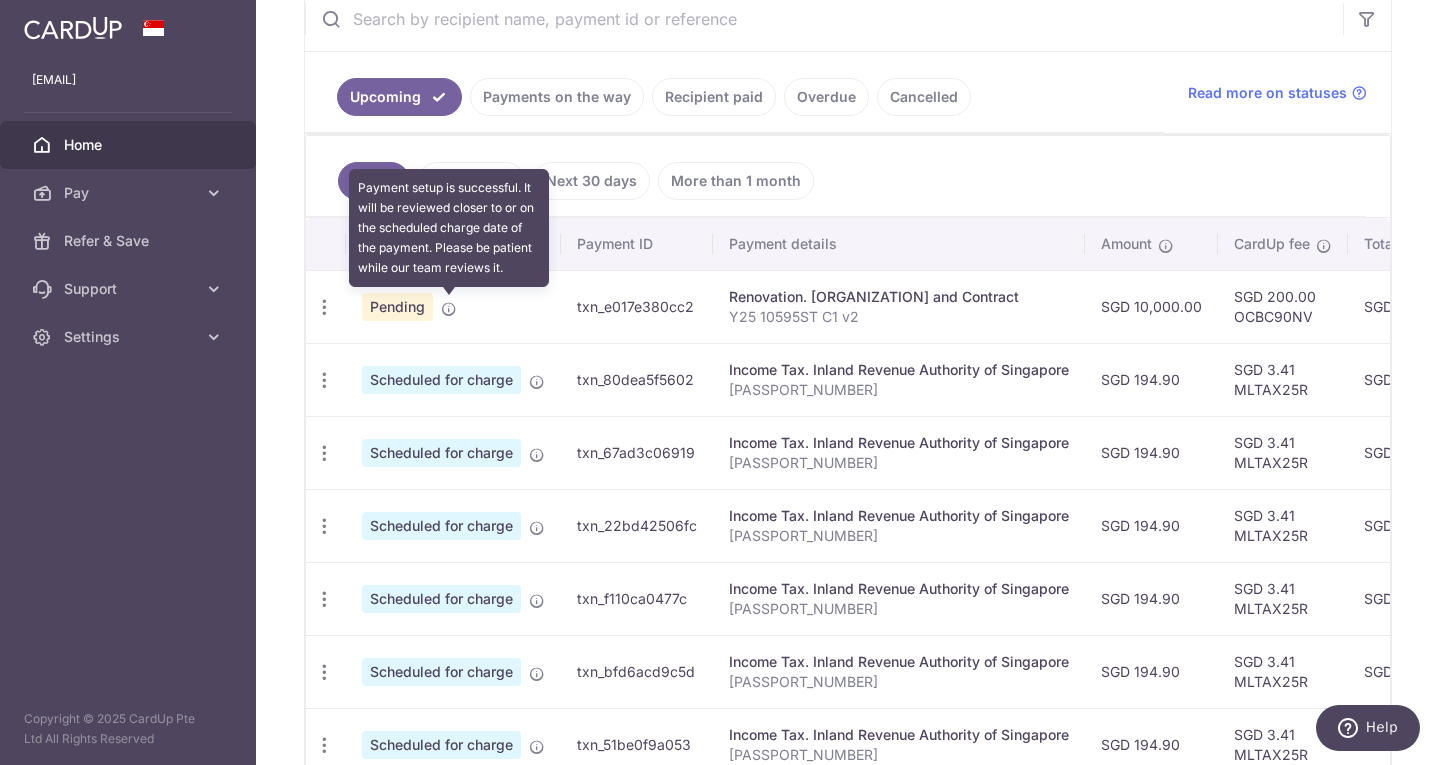 click at bounding box center [449, 309] 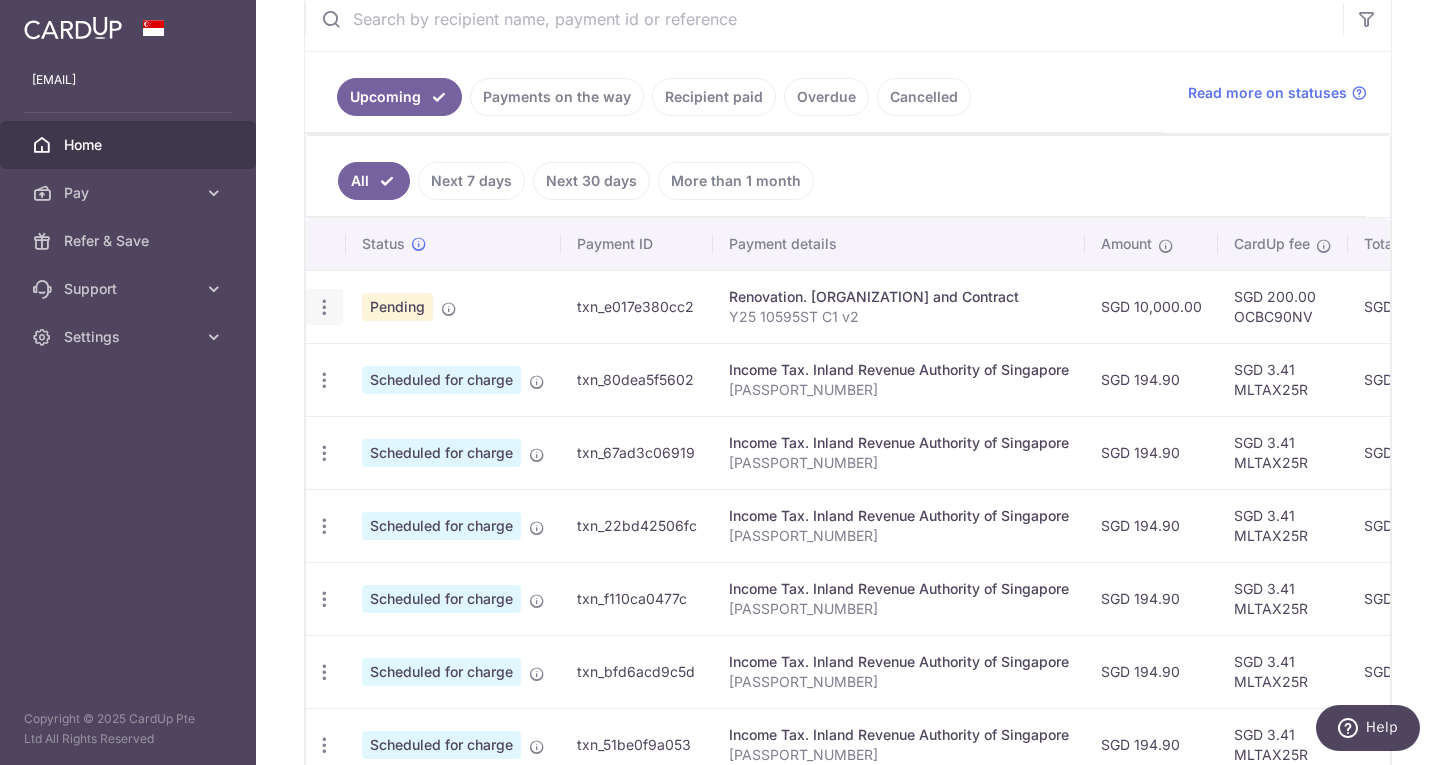 click at bounding box center [324, 307] 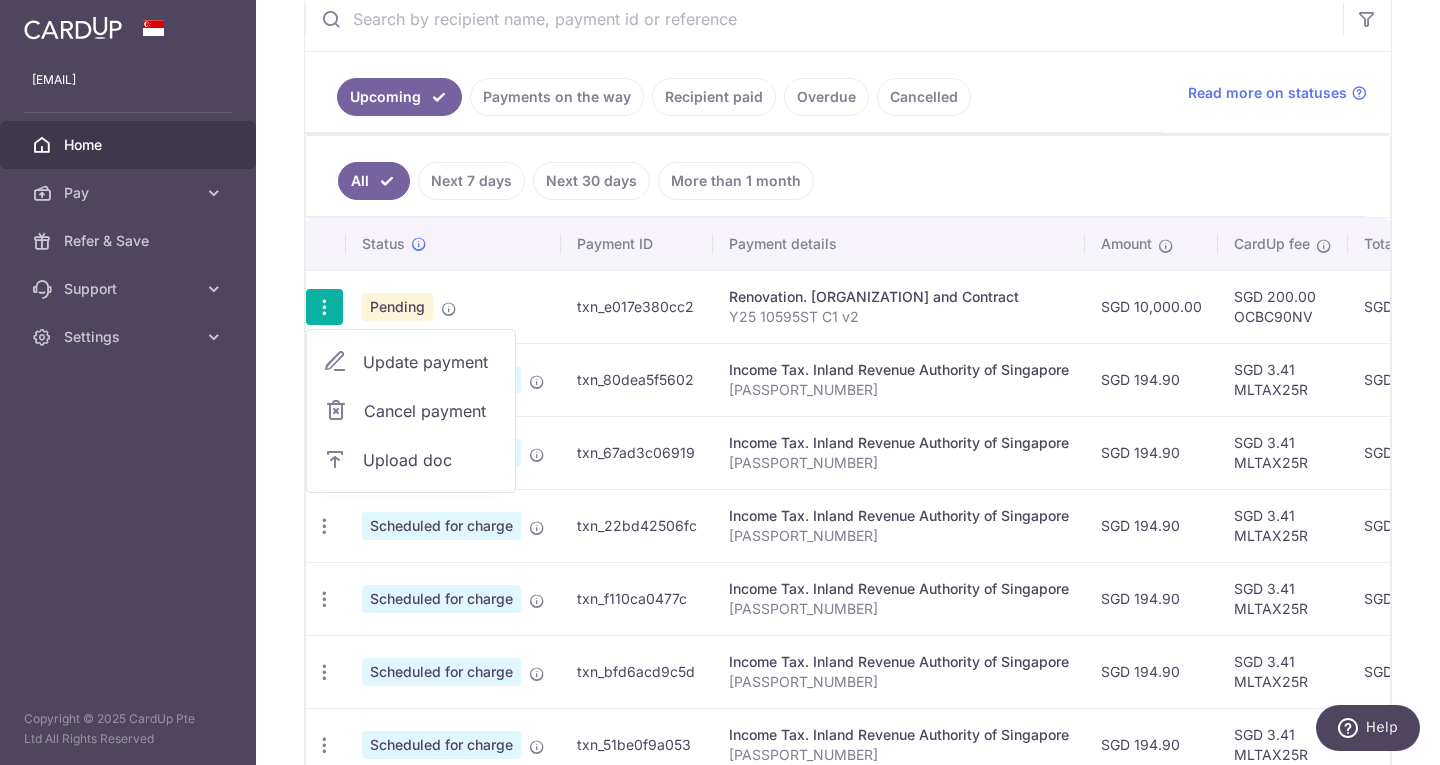 click on "Update payment" at bounding box center (431, 362) 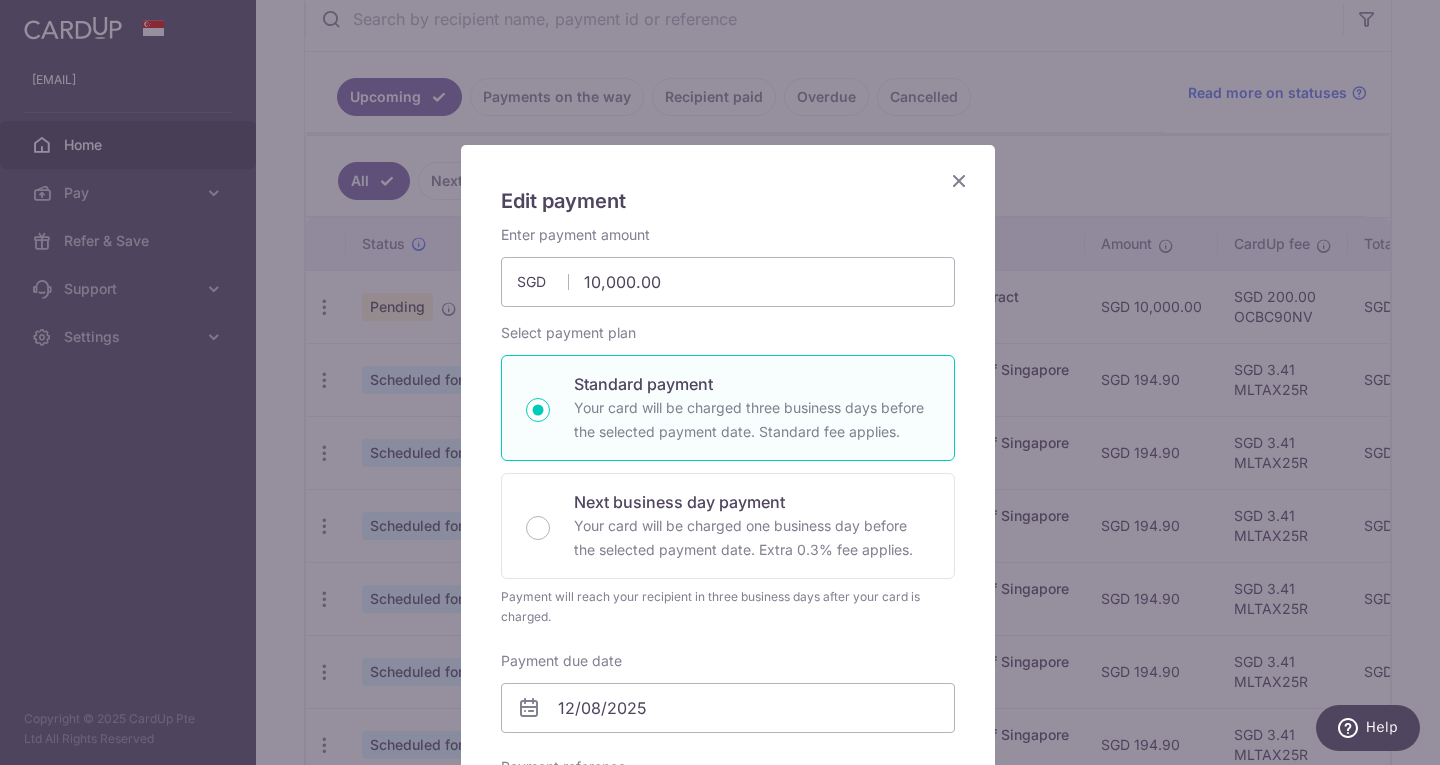 click at bounding box center [959, 180] 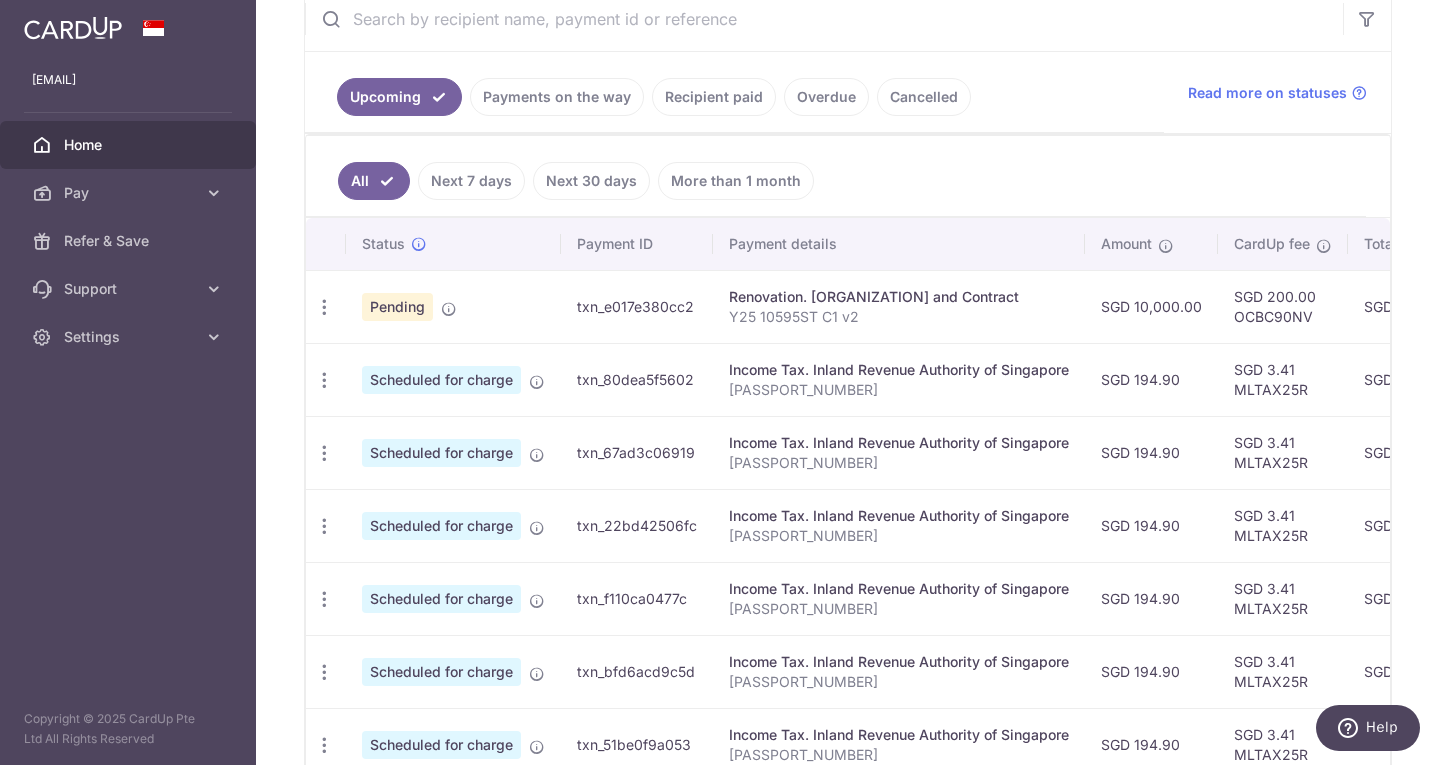 click on "Payments on the way" at bounding box center [557, 97] 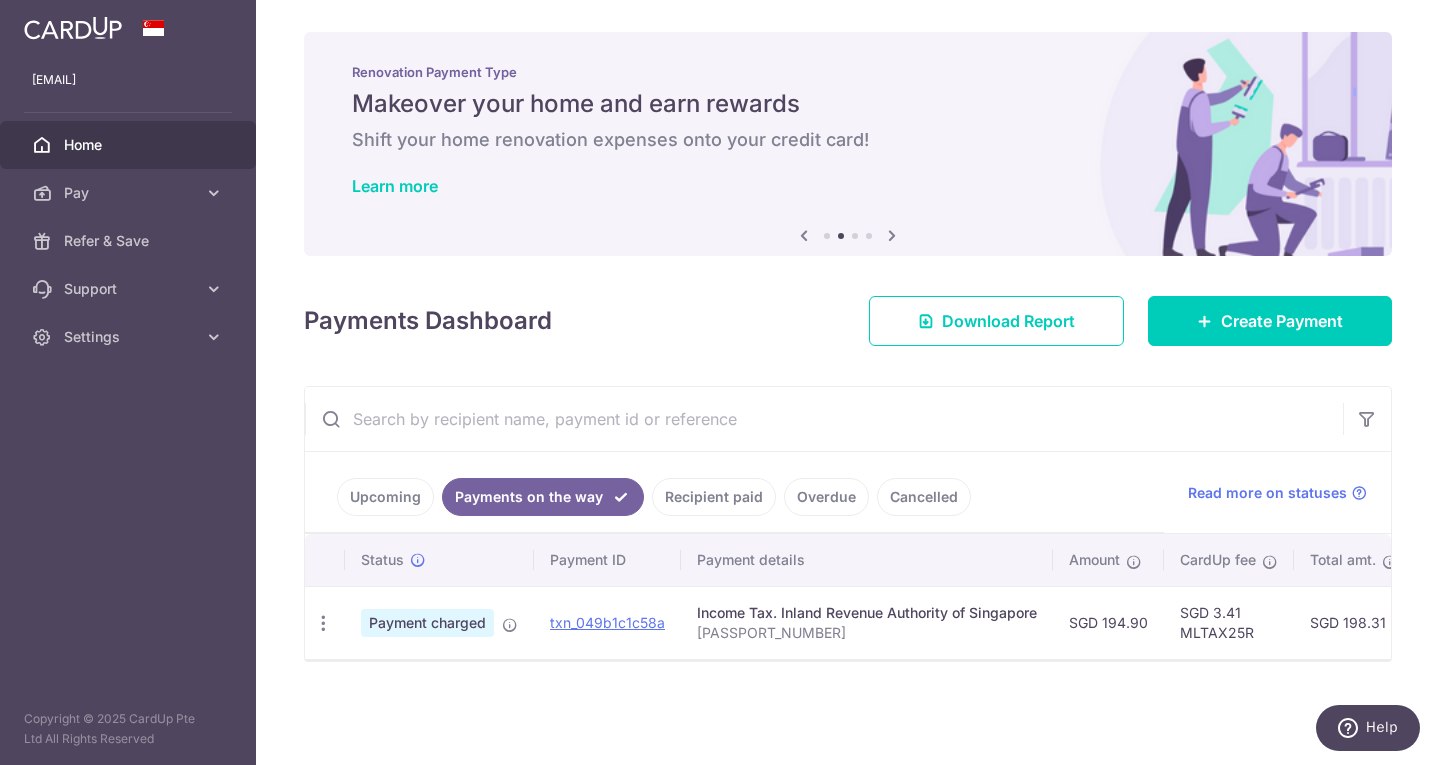 scroll, scrollTop: 1, scrollLeft: 0, axis: vertical 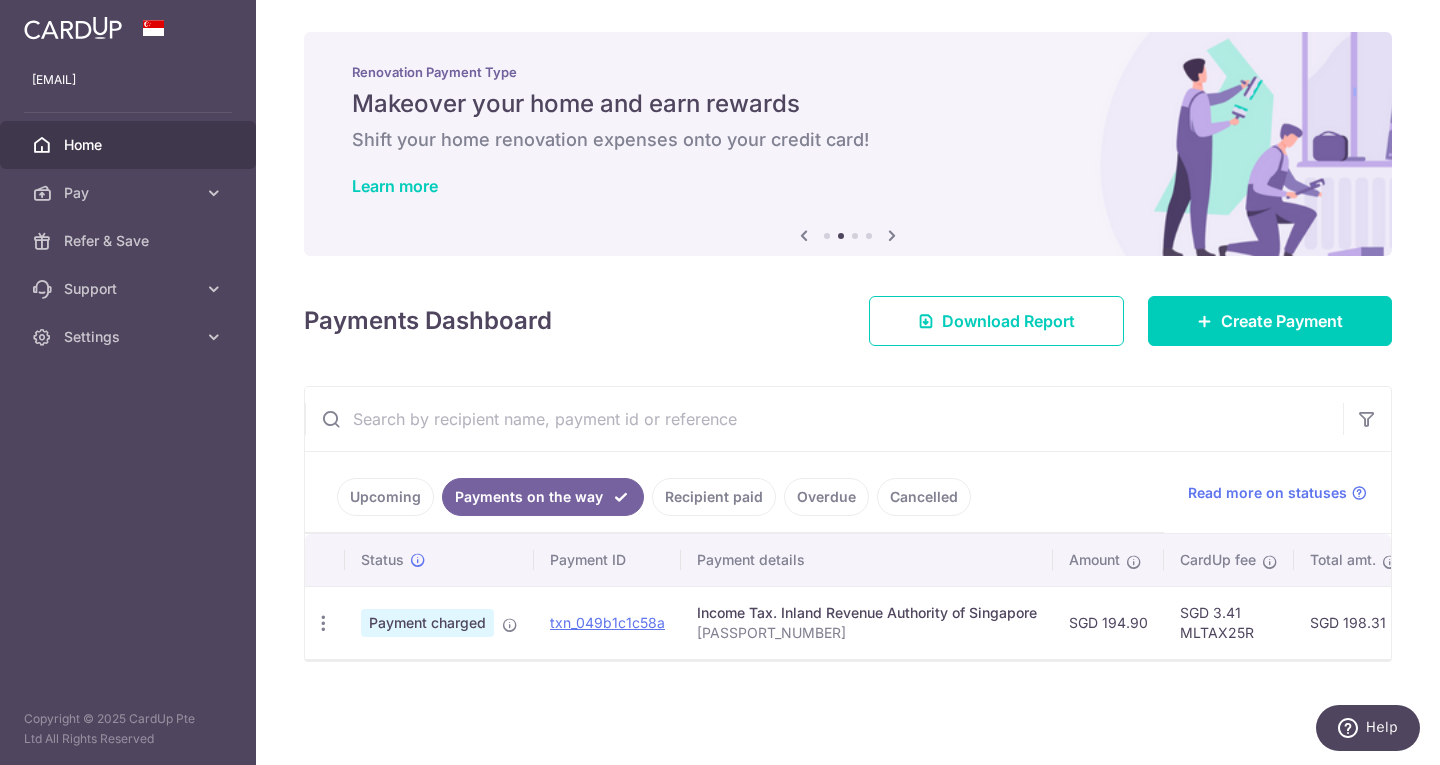 click at bounding box center (824, 419) 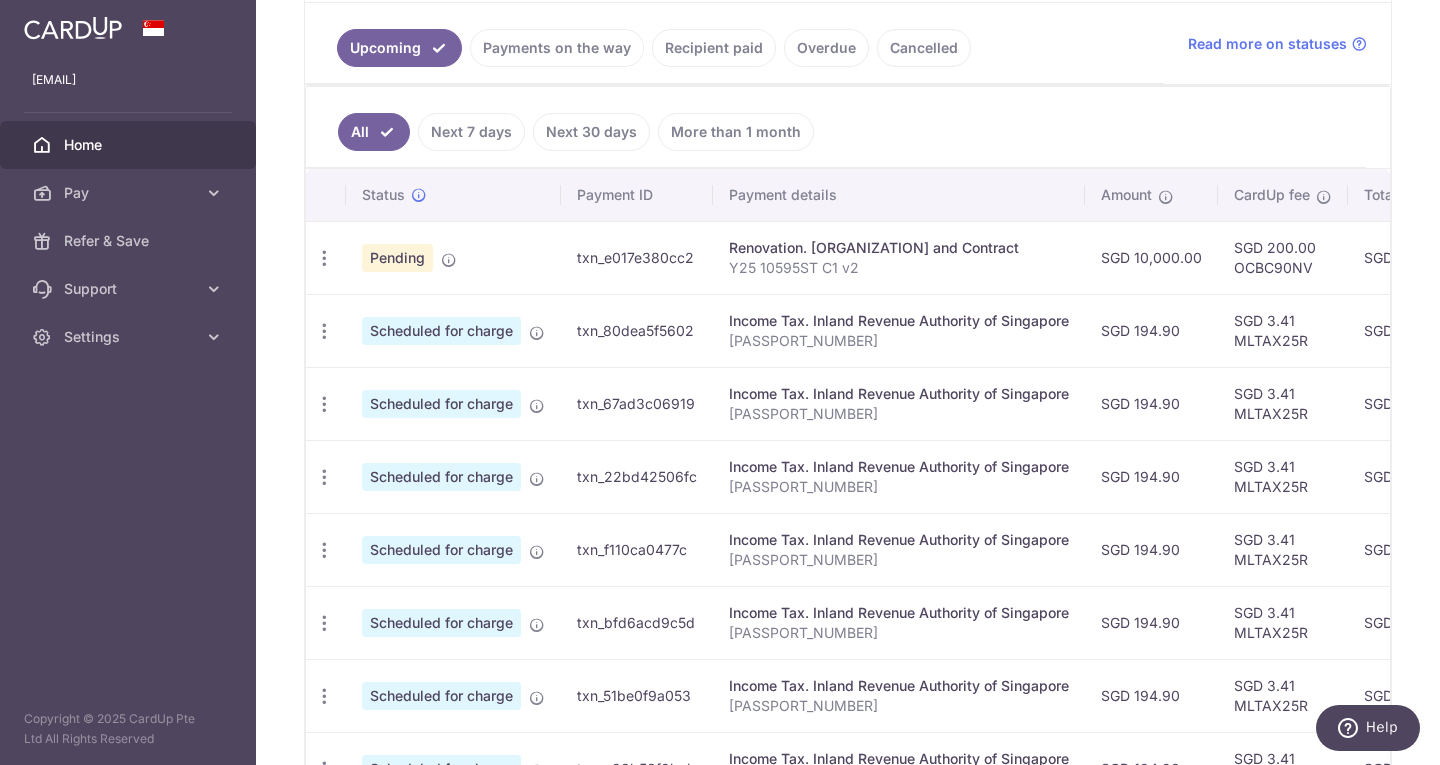 scroll, scrollTop: 501, scrollLeft: 0, axis: vertical 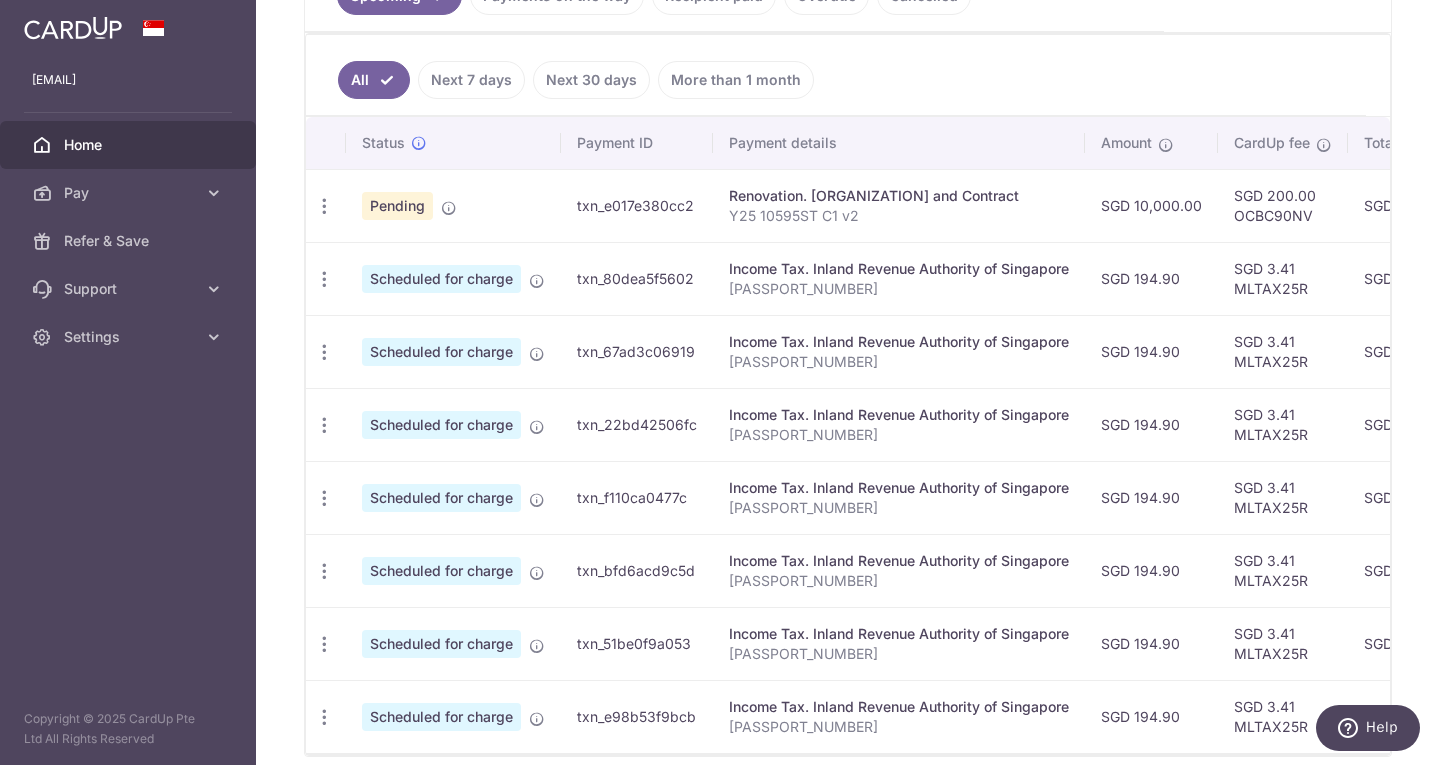 click on "Pending" at bounding box center (397, 206) 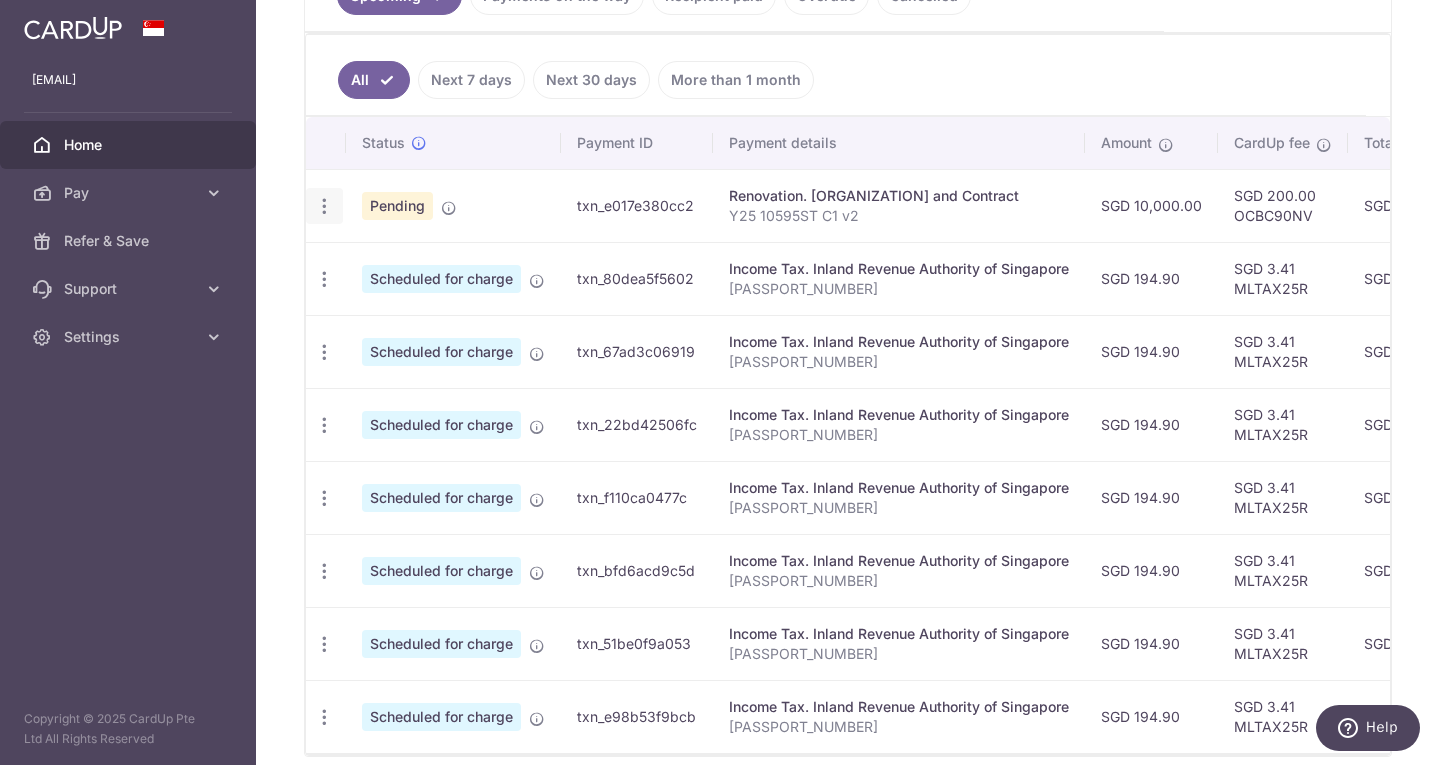 click at bounding box center [324, 206] 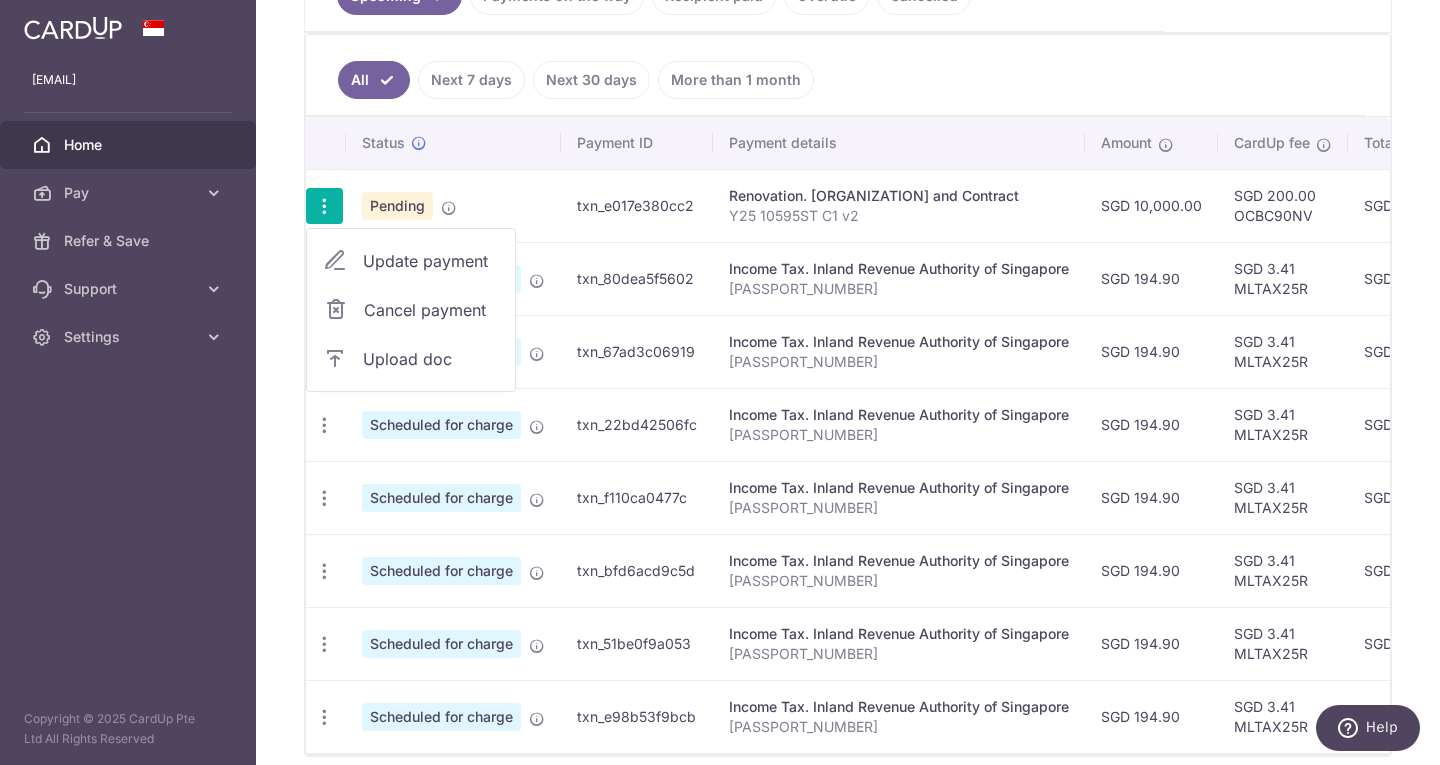click on "Upload doc" at bounding box center (431, 359) 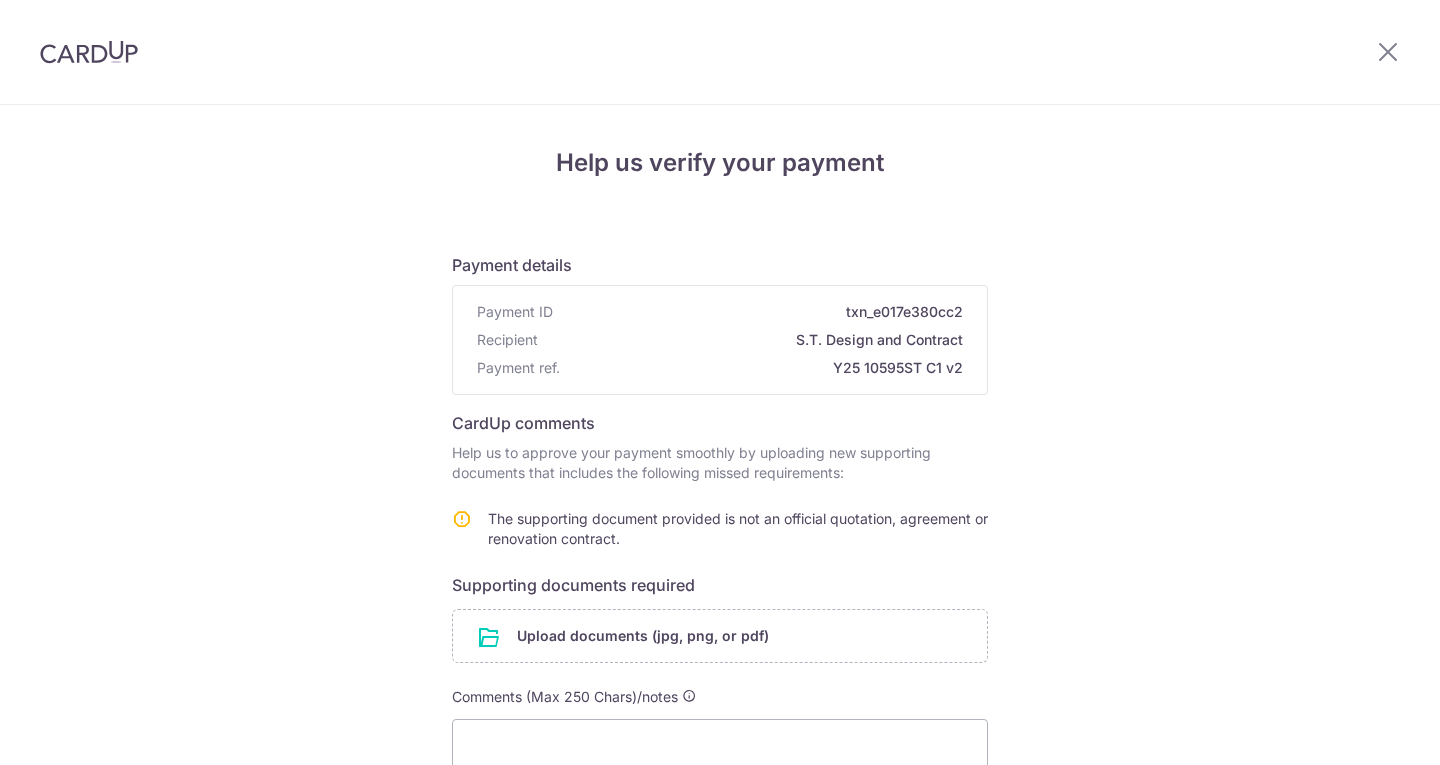 scroll, scrollTop: 0, scrollLeft: 0, axis: both 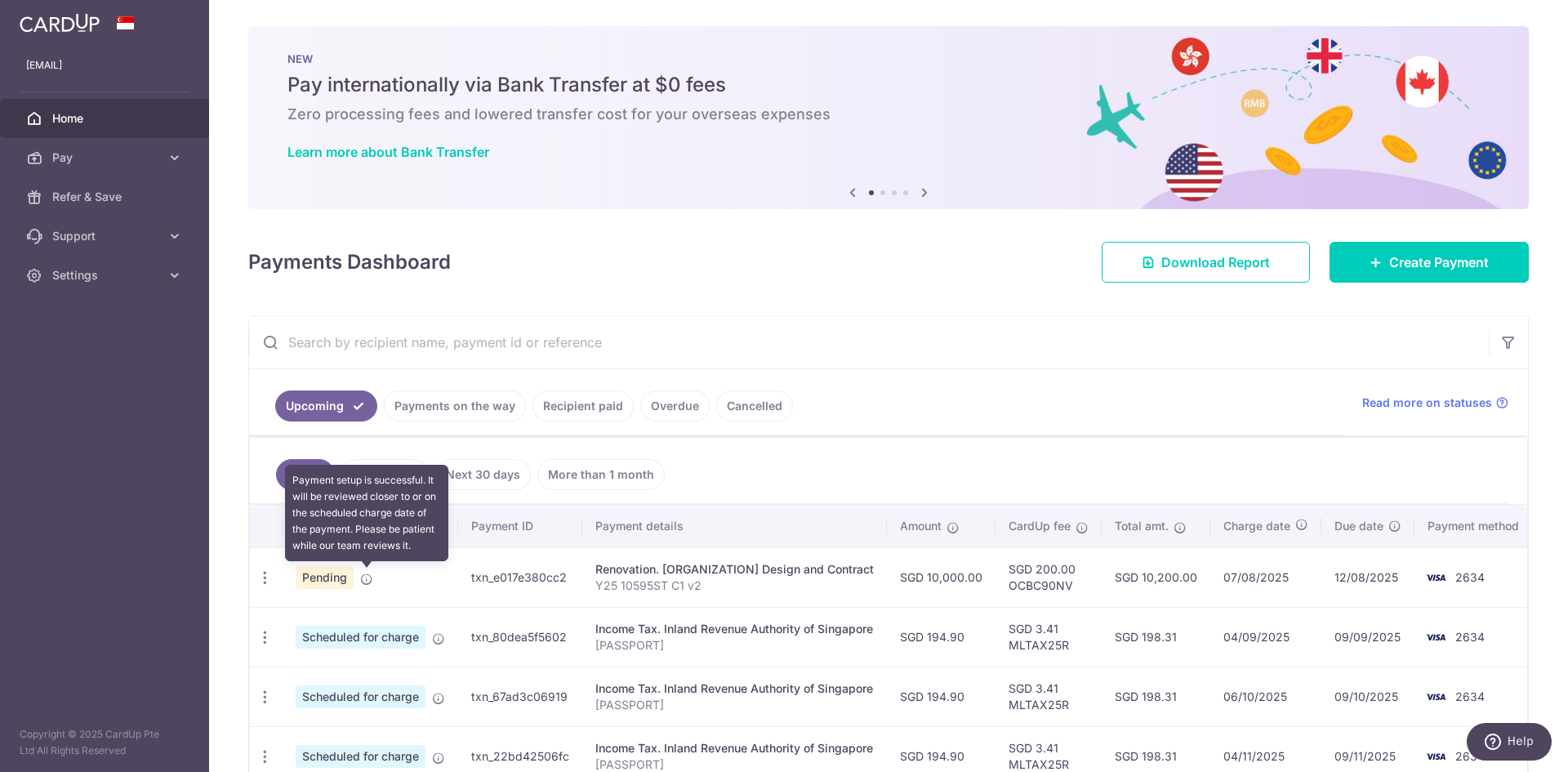 click at bounding box center [367, 579] 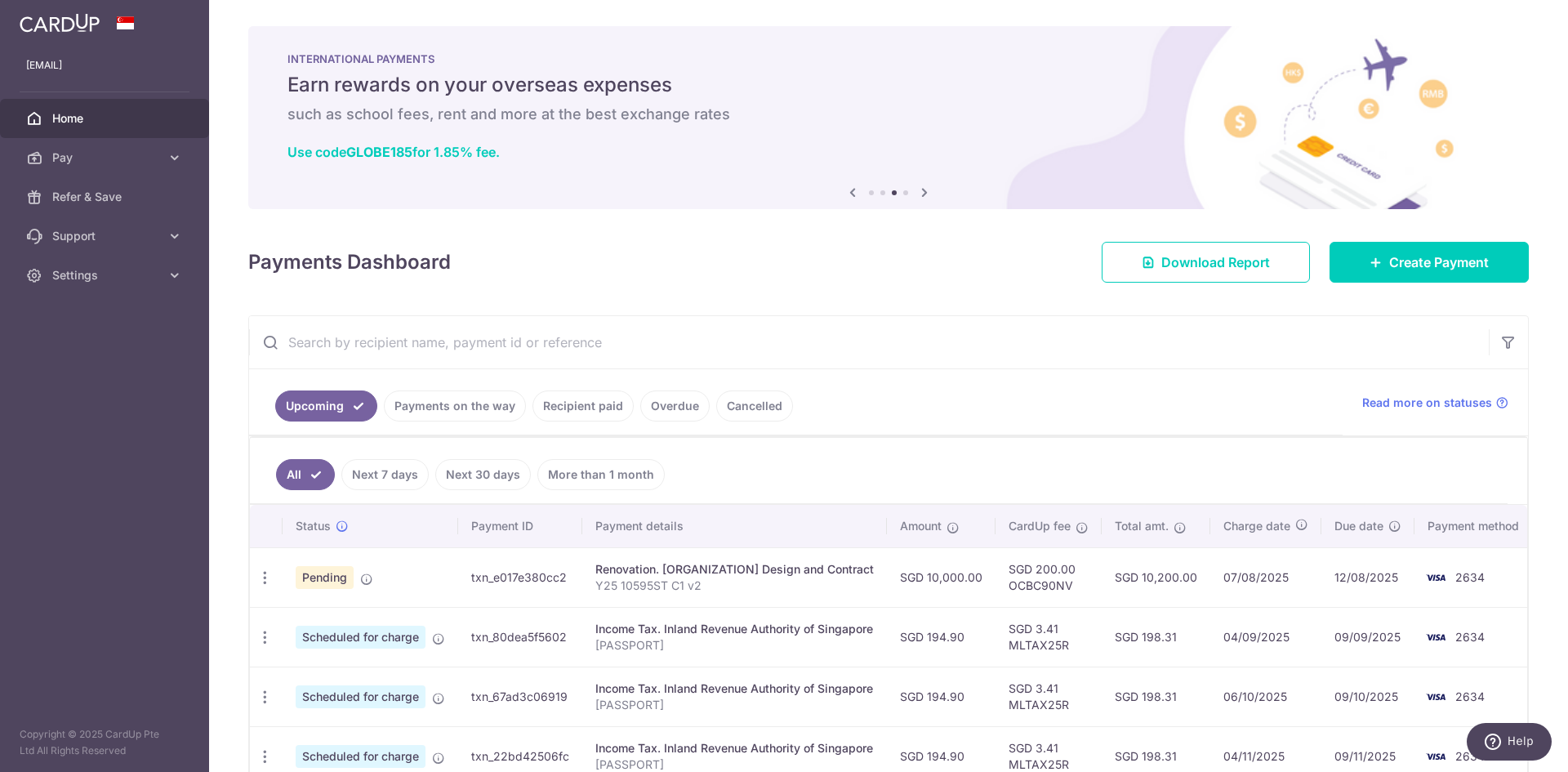 click on "Payments on the way" at bounding box center (455, 406) 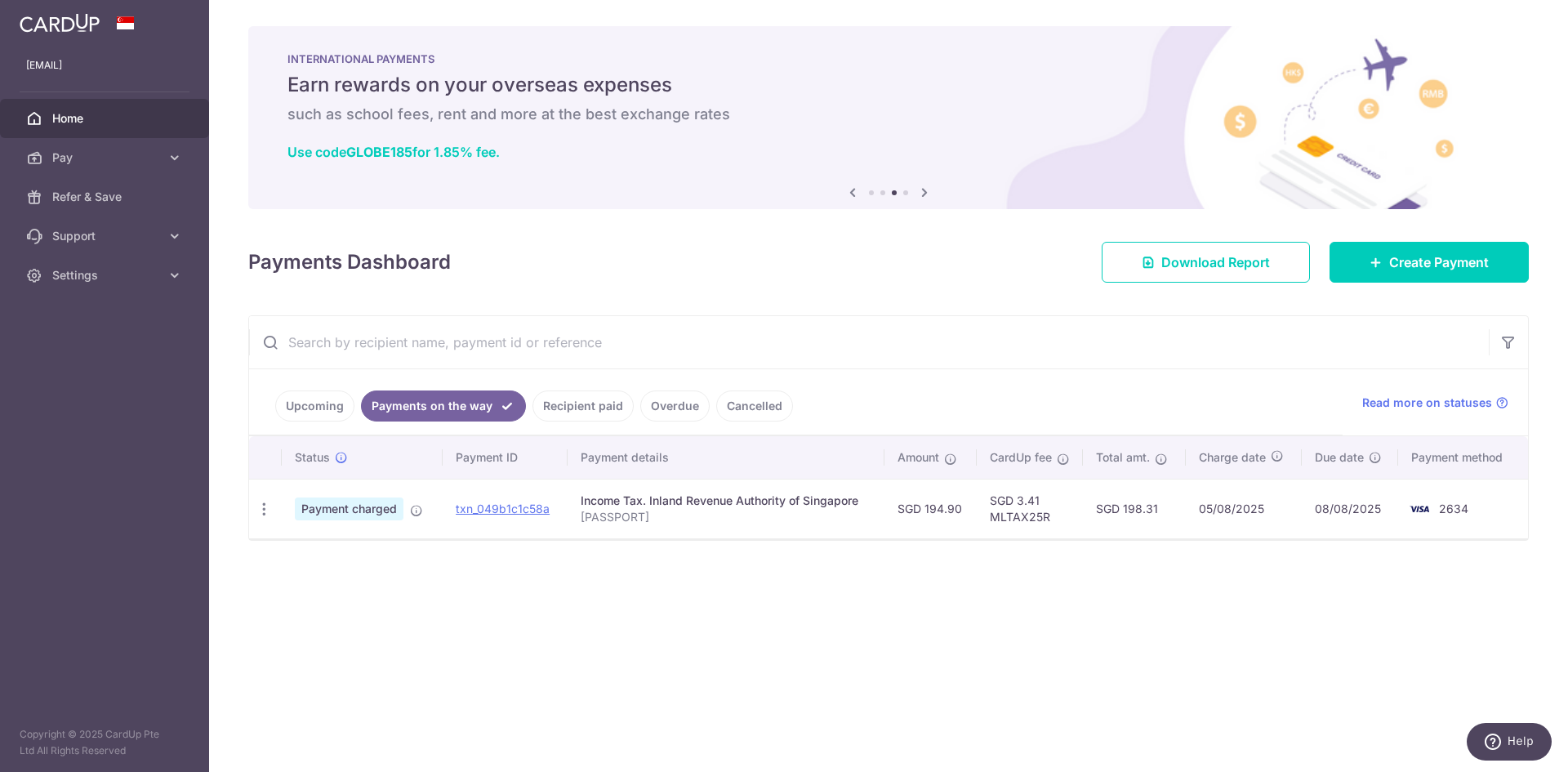 click on "Recipient paid" at bounding box center (583, 406) 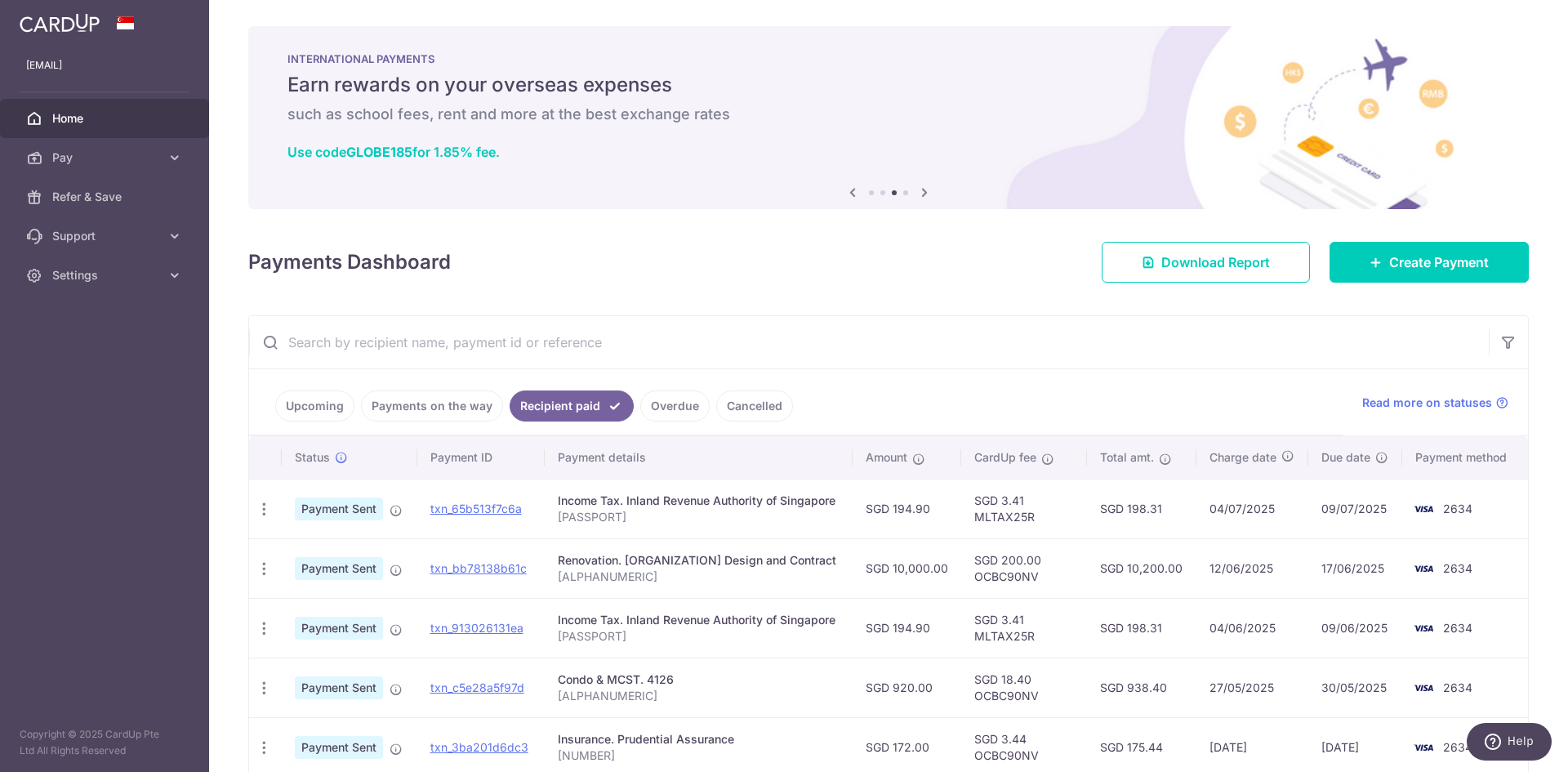 click on "Upcoming" at bounding box center [314, 406] 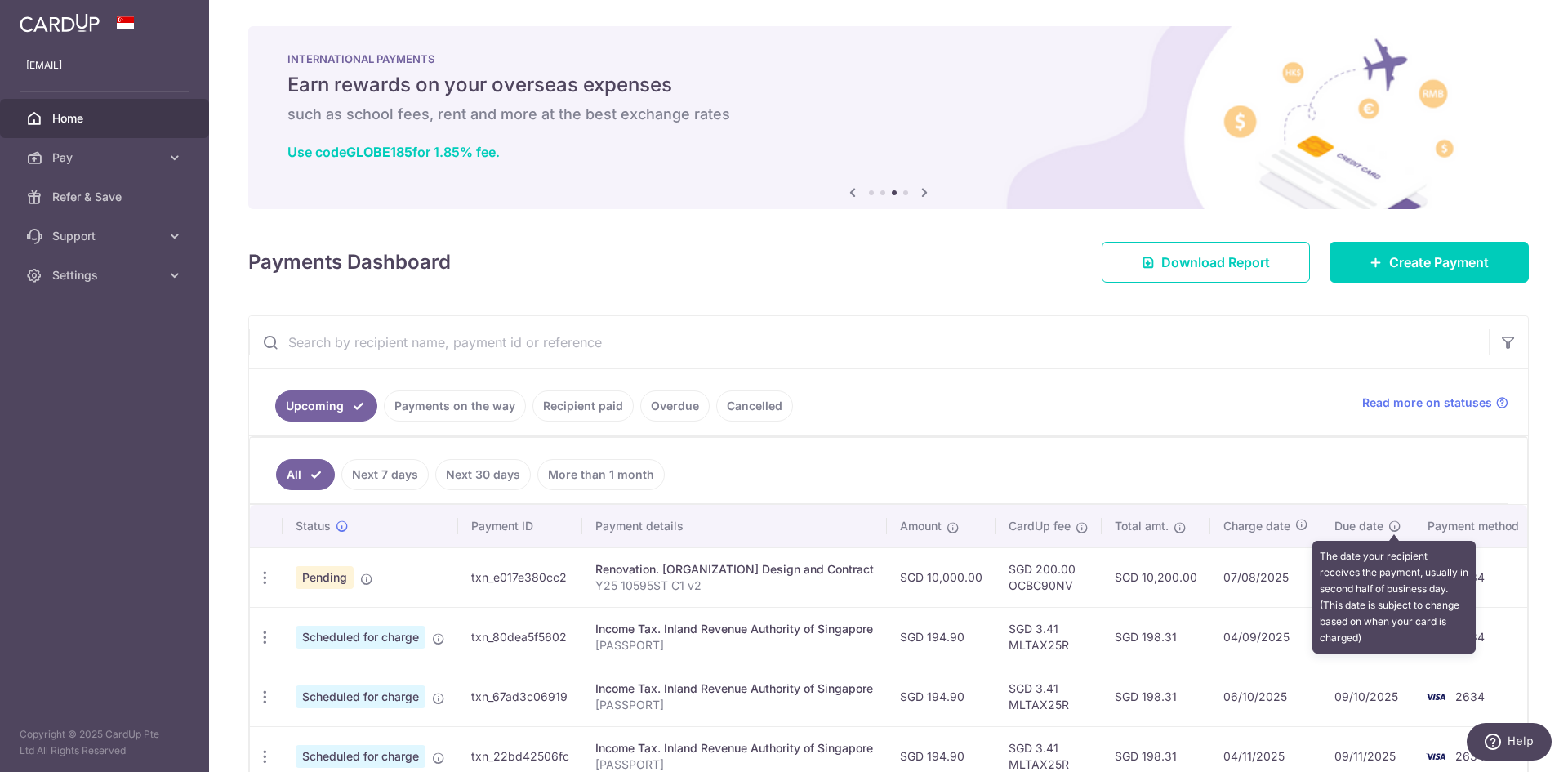 click at bounding box center [1395, 526] 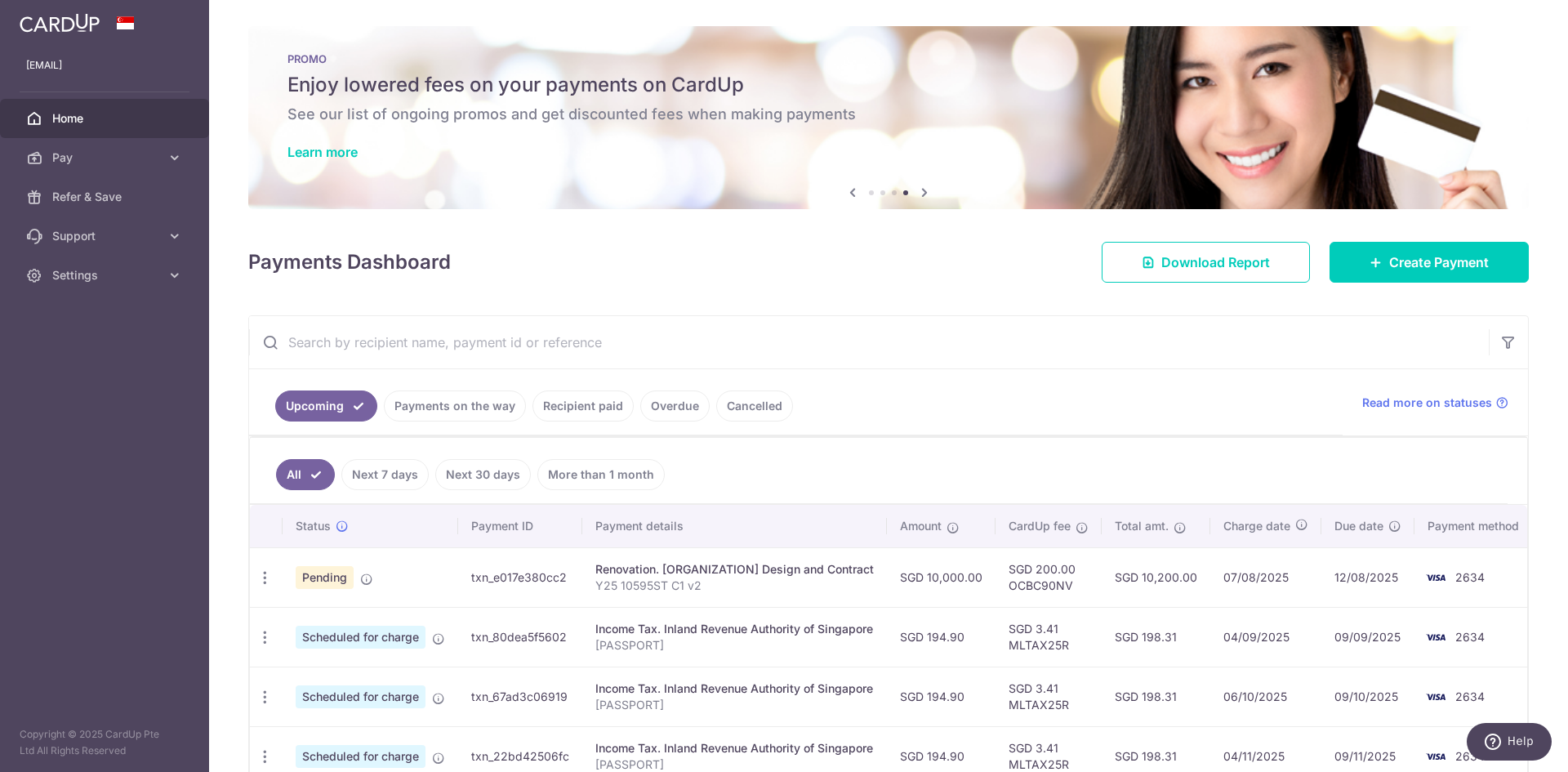 click on "All
Next 7 days
Next 30 days
More than 1 month" at bounding box center [879, 471] 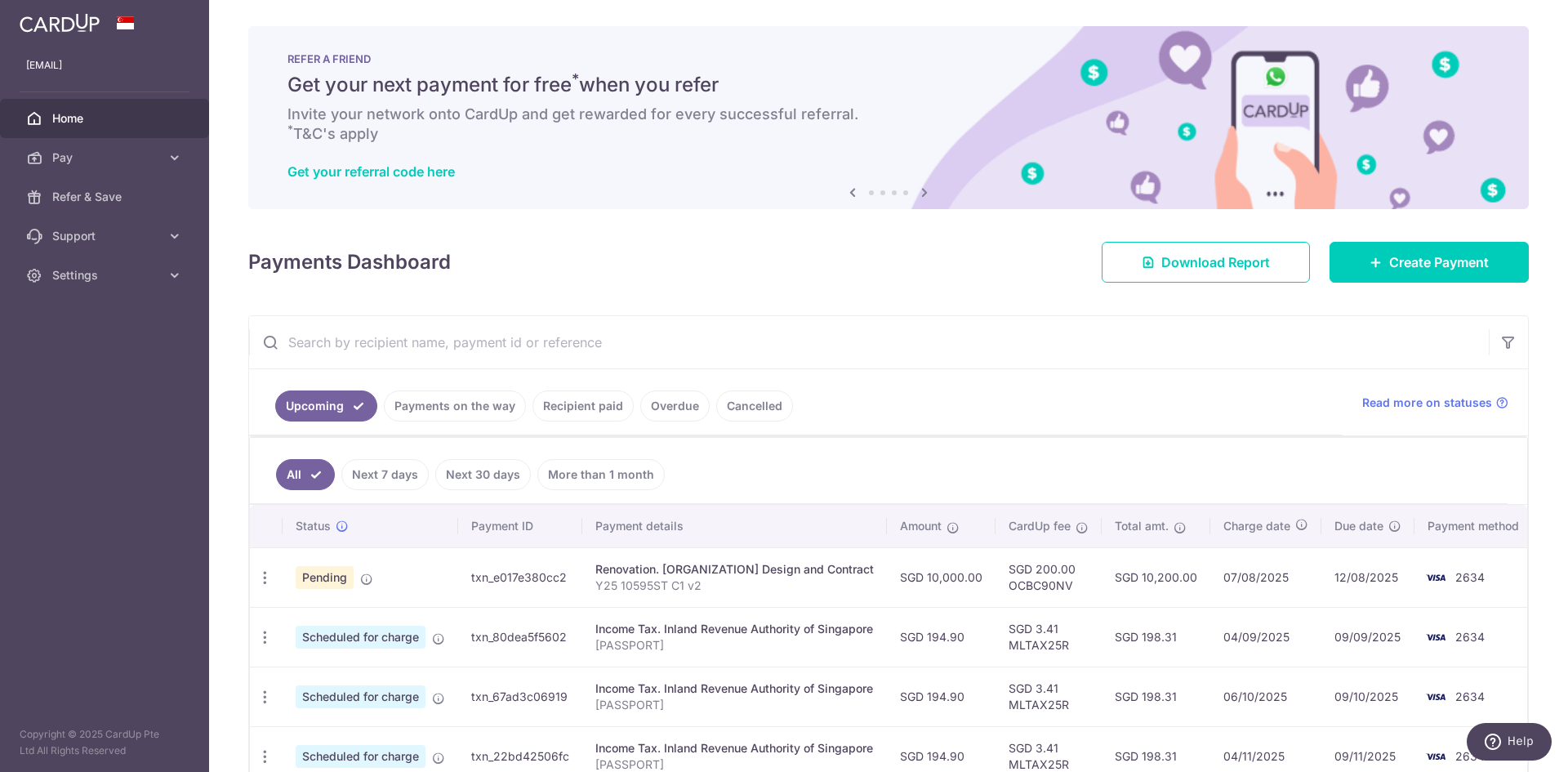 click on "Next 7 days" at bounding box center [385, 475] 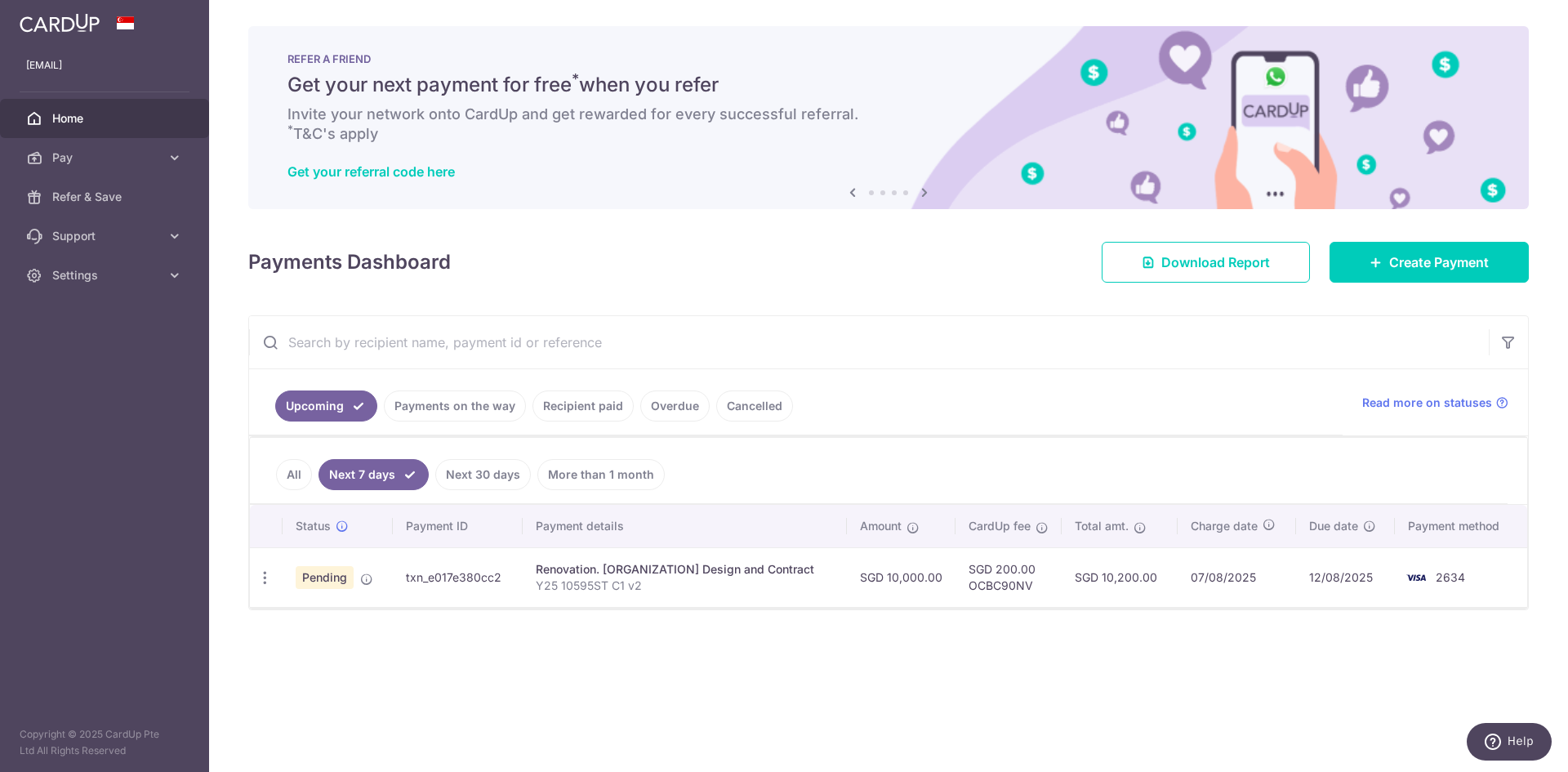 click on "Next 30 days" at bounding box center [483, 475] 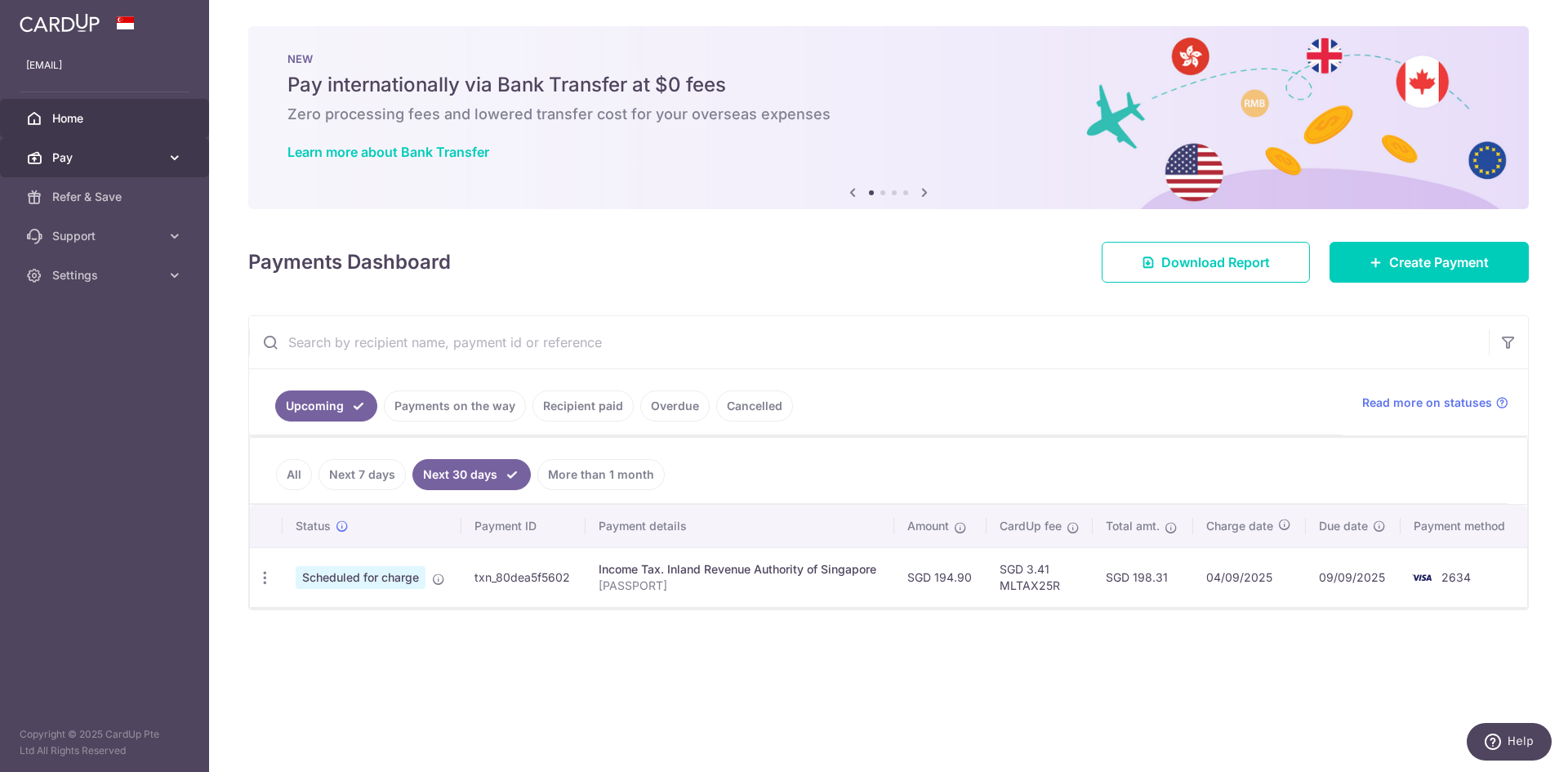 click on "Pay" at bounding box center (105, 158) 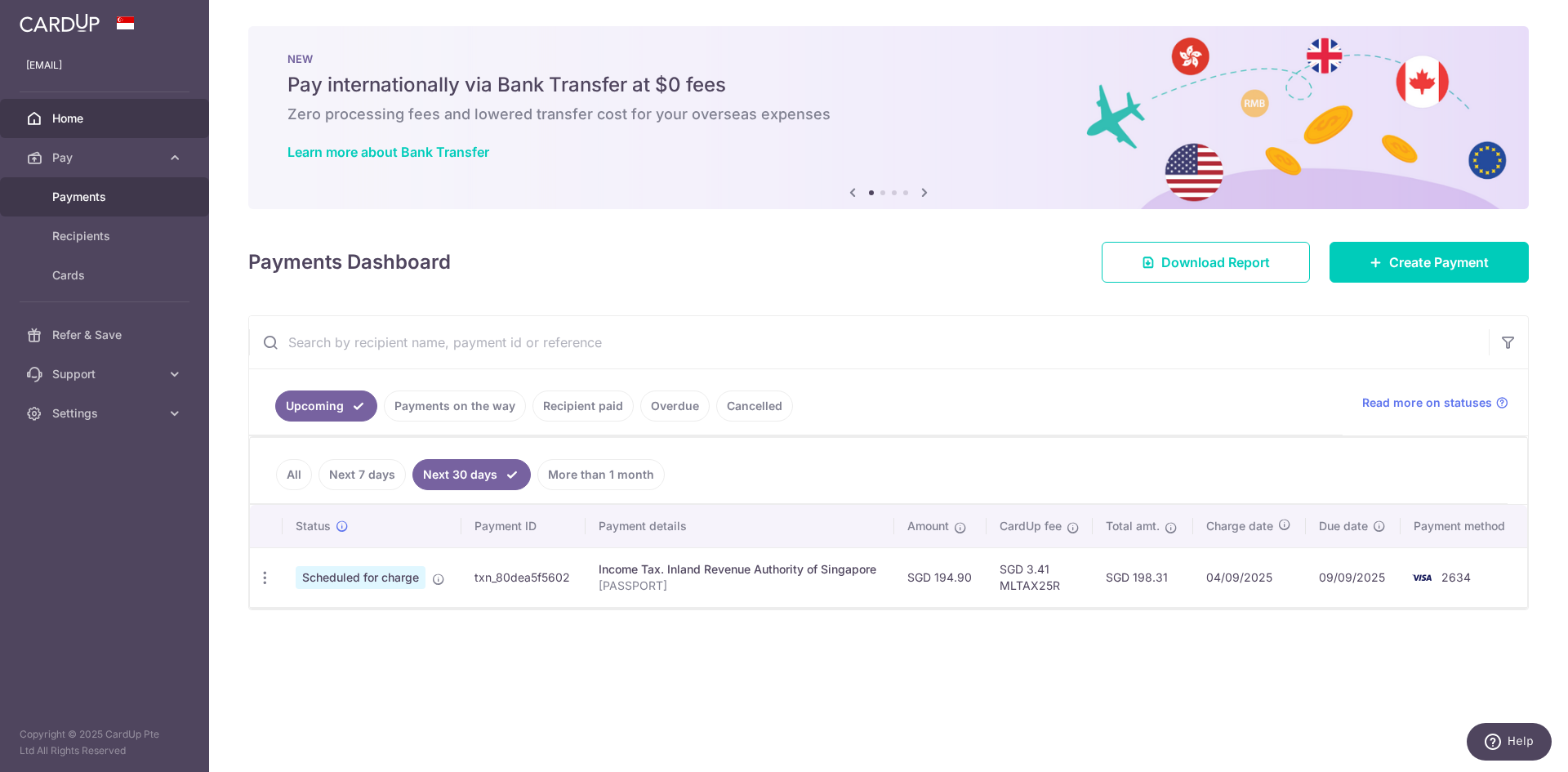 click on "Payments" at bounding box center [106, 197] 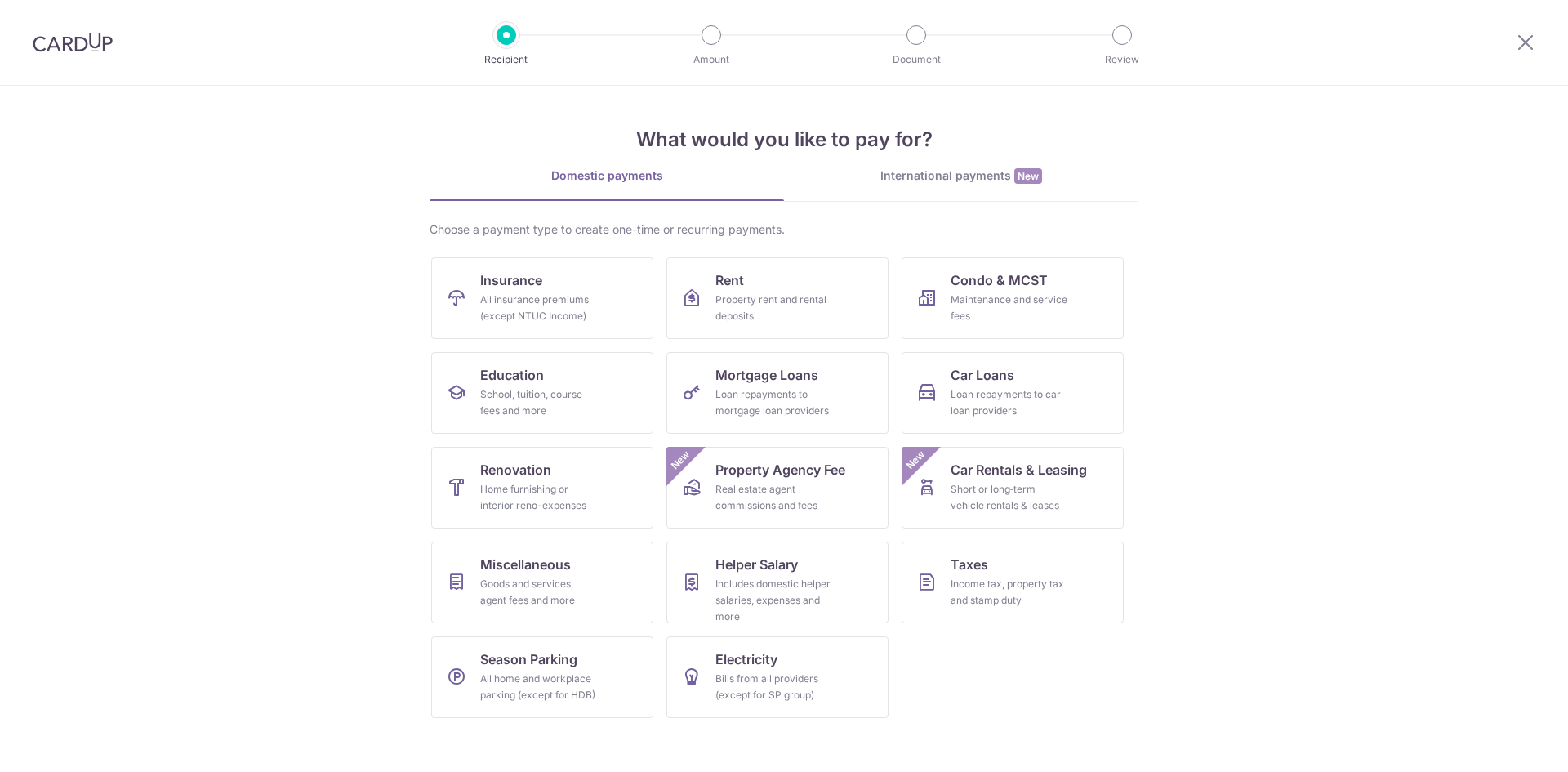 scroll, scrollTop: 0, scrollLeft: 0, axis: both 